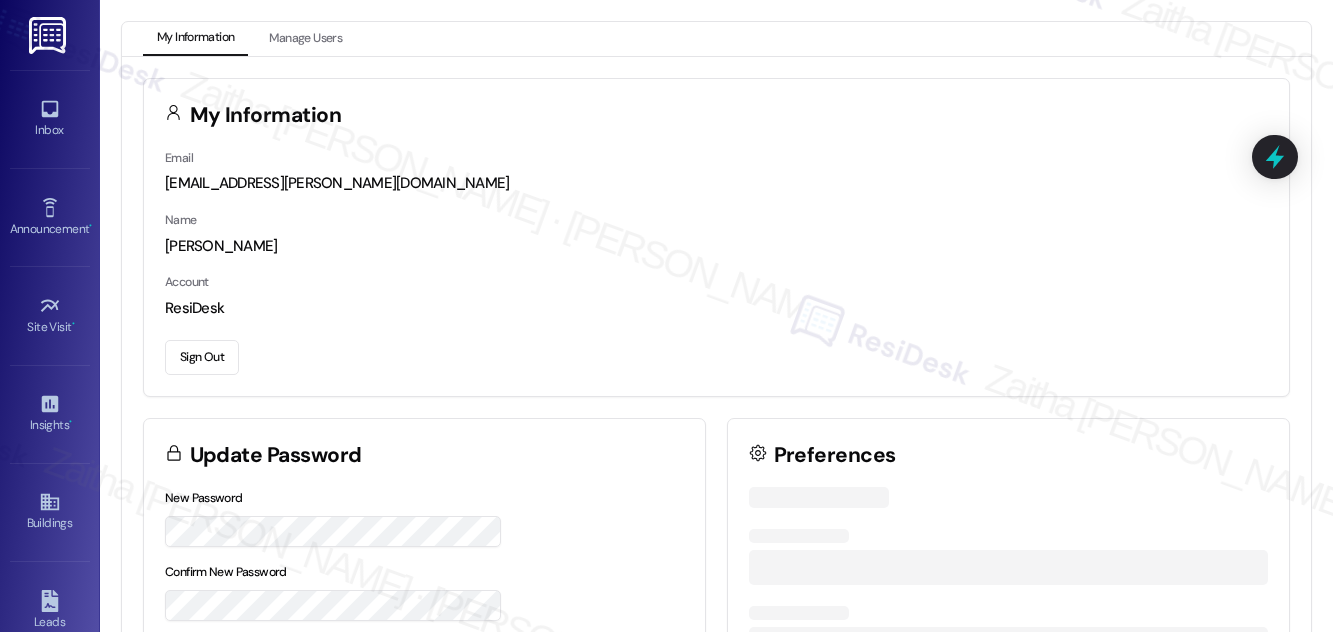 scroll, scrollTop: 0, scrollLeft: 0, axis: both 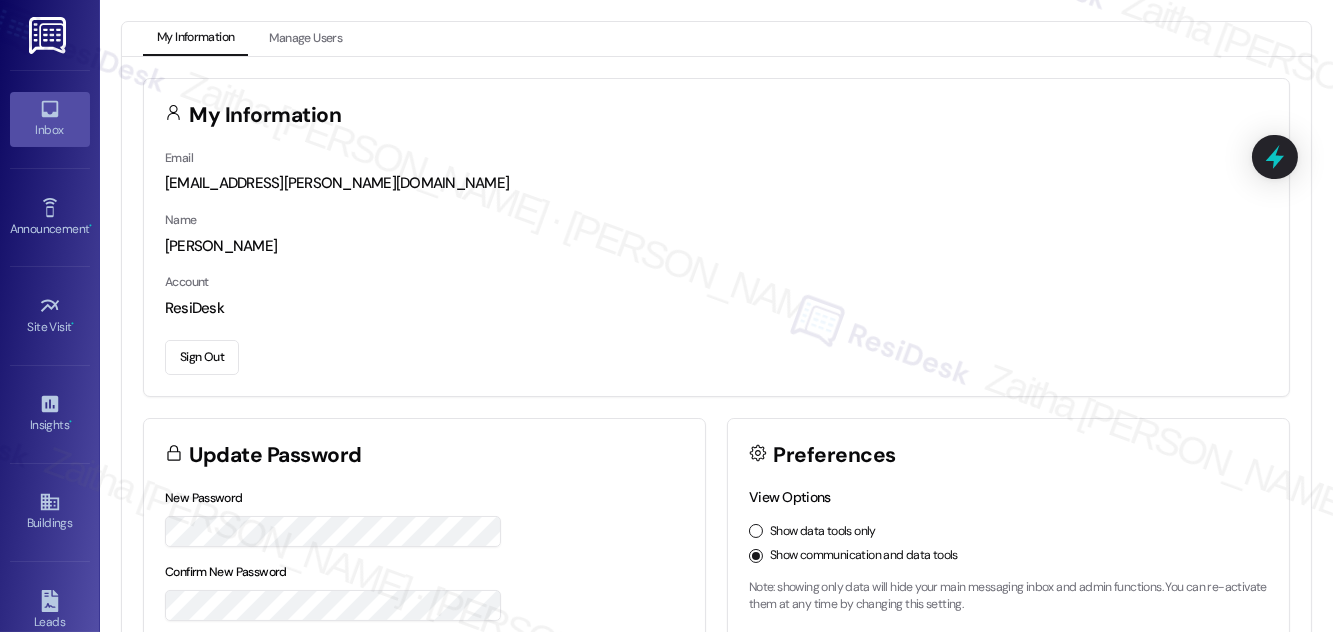 click 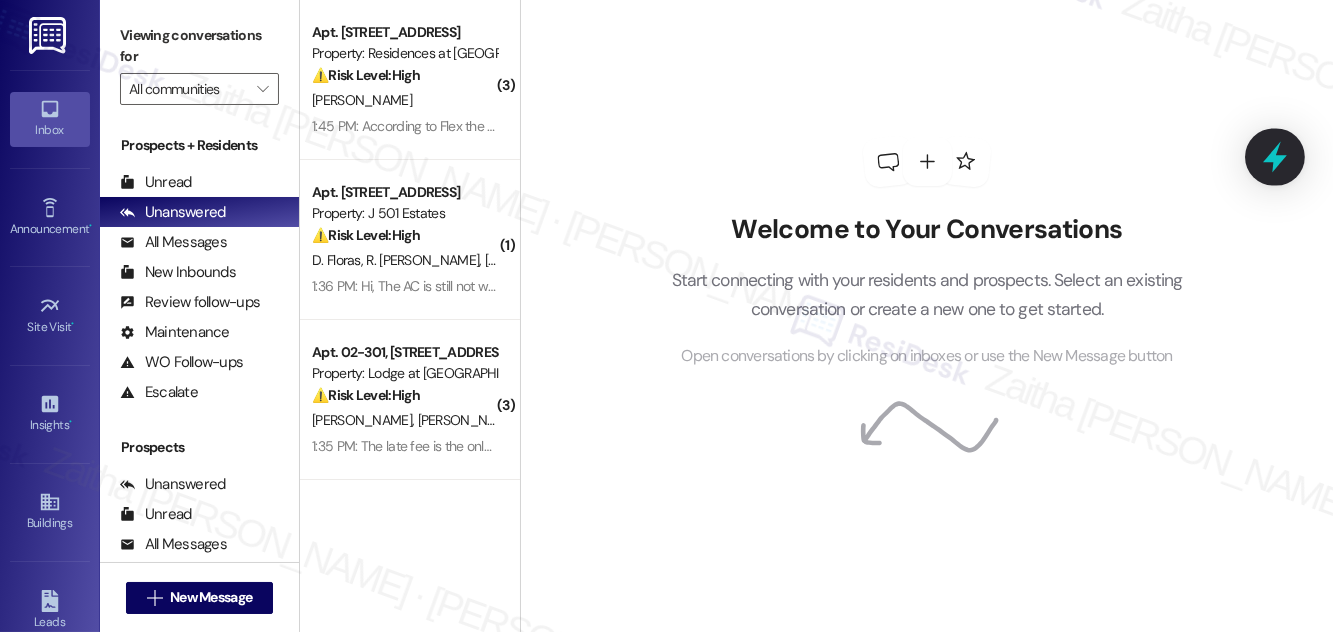 click 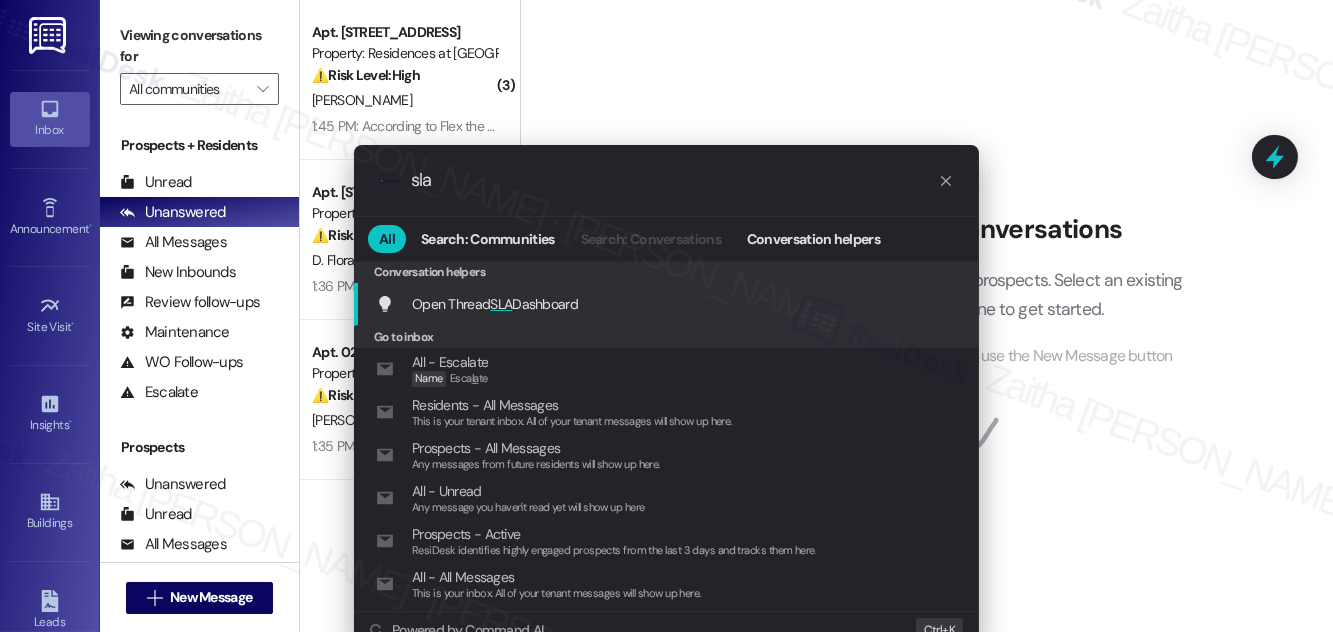 type on "sla" 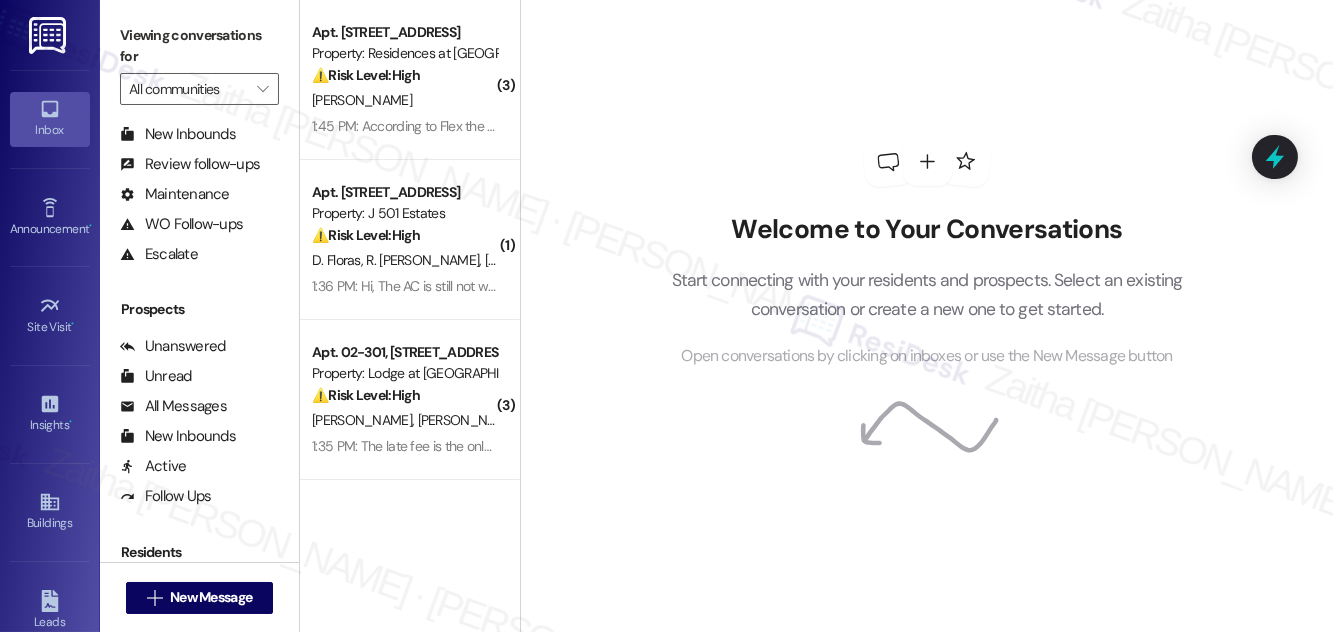 scroll, scrollTop: 384, scrollLeft: 0, axis: vertical 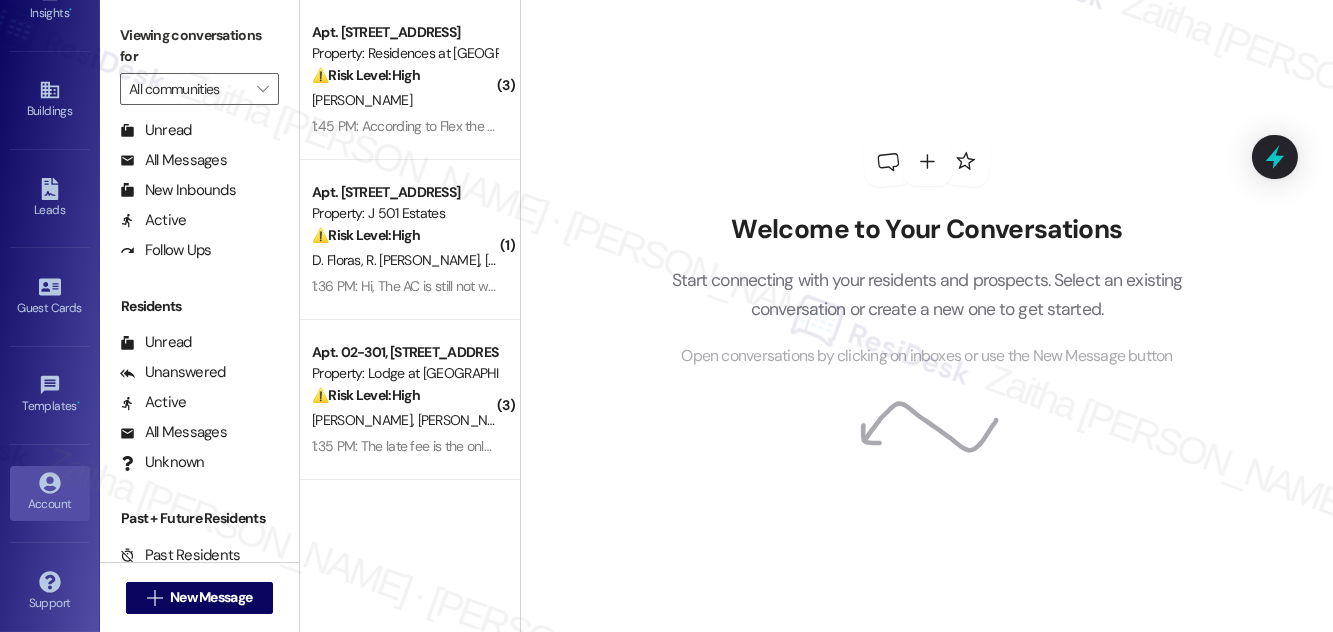 click on "Account" at bounding box center [50, 504] 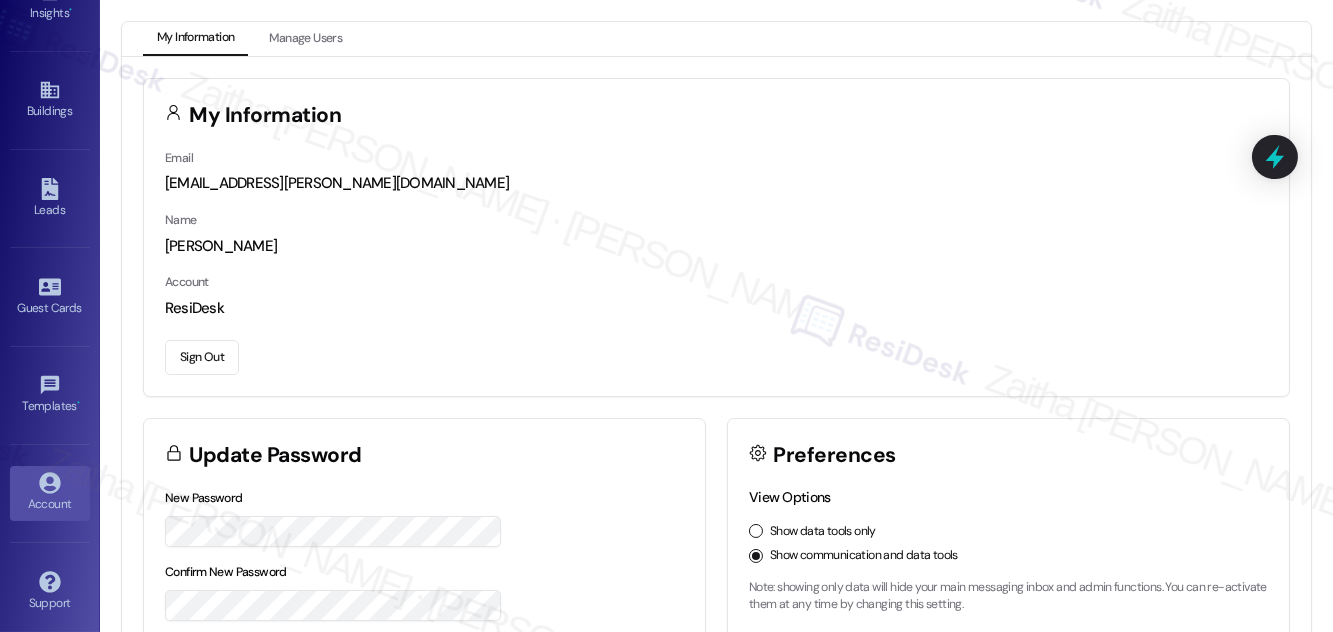 click on "Sign Out" at bounding box center [202, 357] 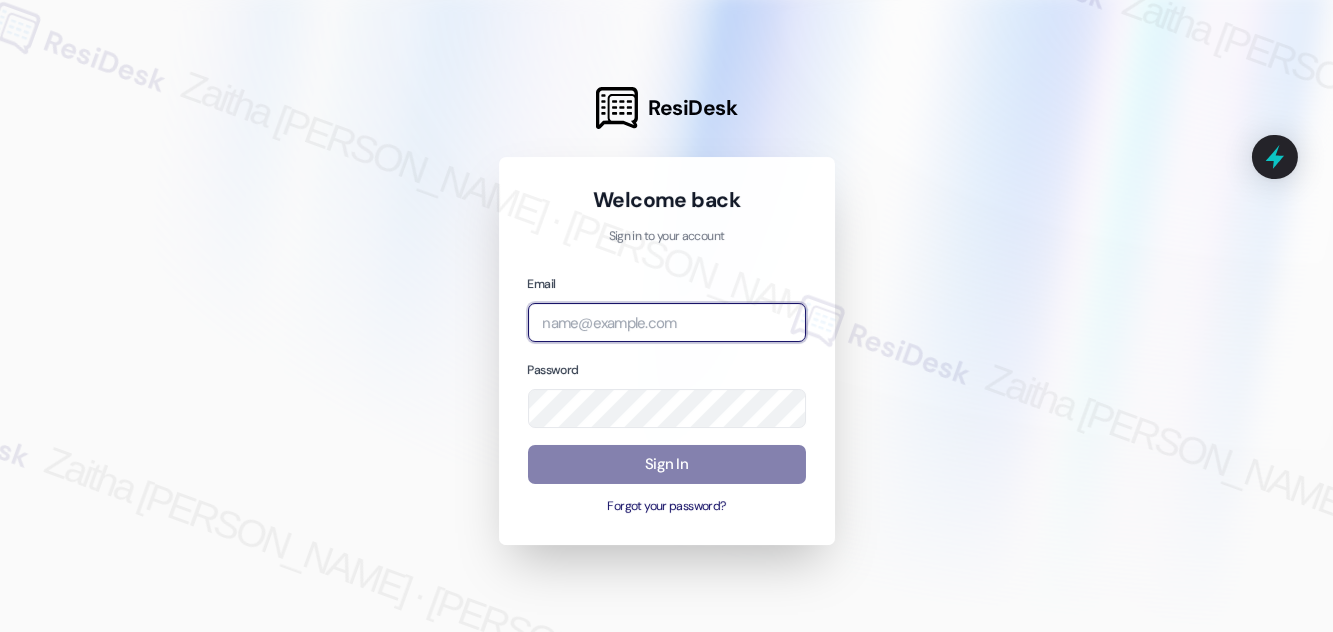 click at bounding box center (667, 322) 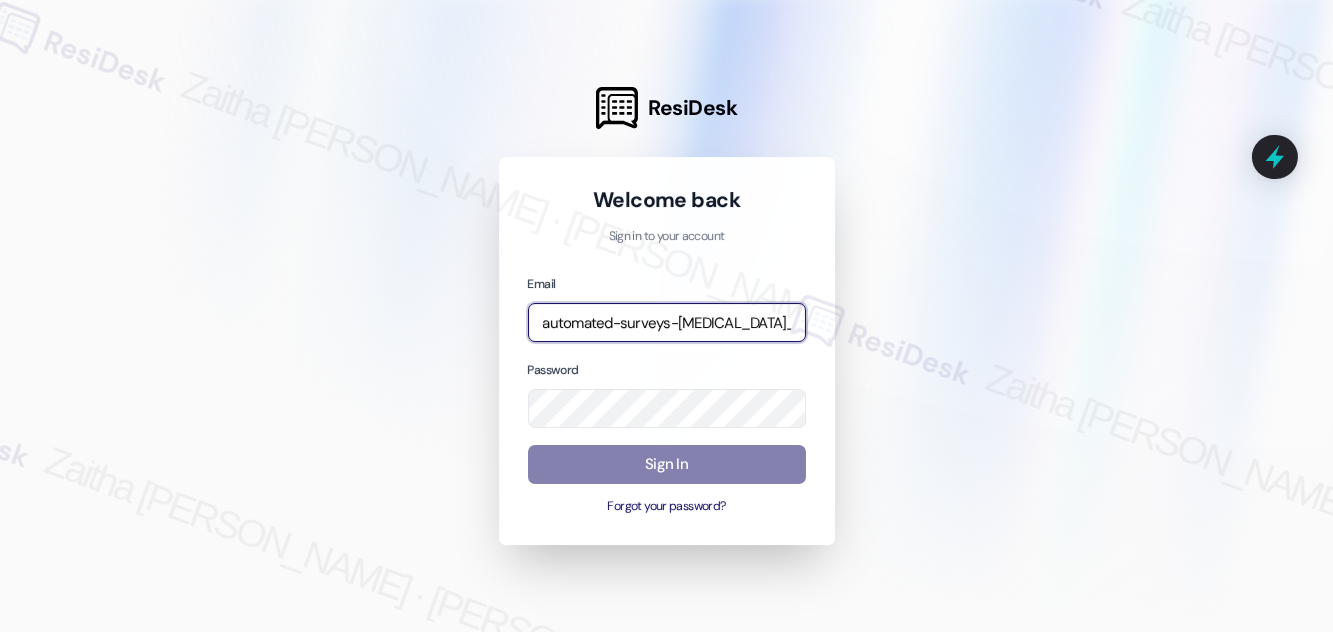 type on "automated-surveys-[MEDICAL_DATA]_formerly_regency-zaitha.mae.[PERSON_NAME]@[MEDICAL_DATA]_formerly_[DOMAIN_NAME]" 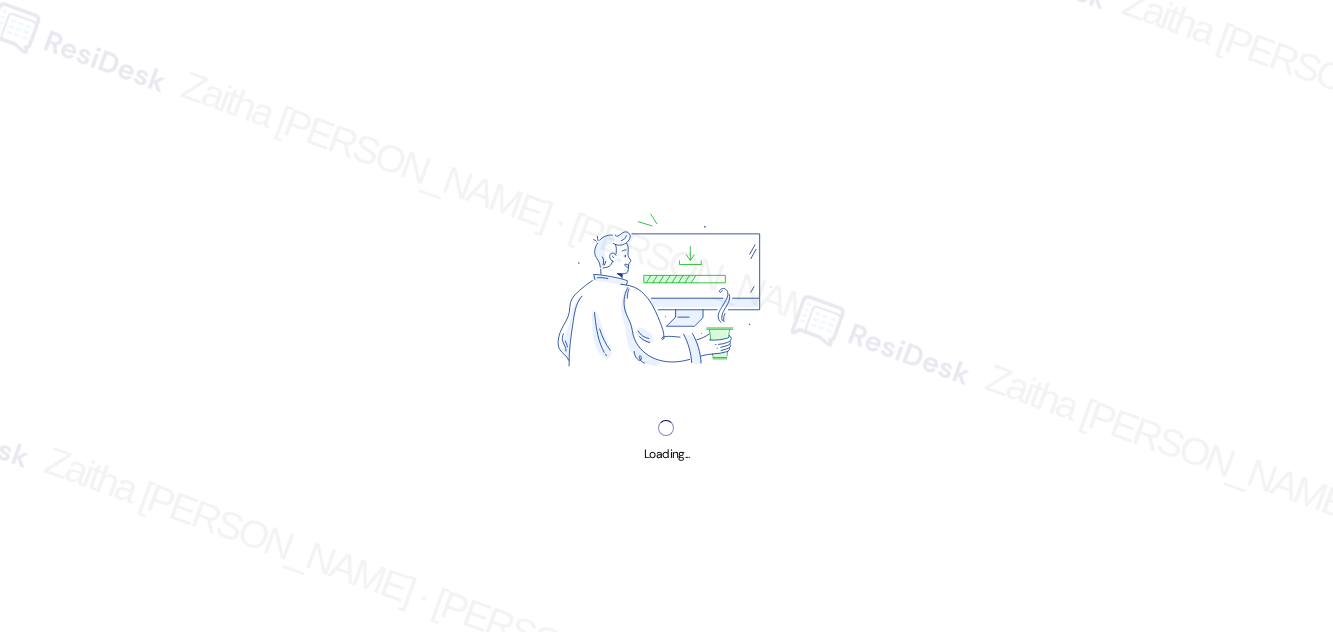 scroll, scrollTop: 0, scrollLeft: 0, axis: both 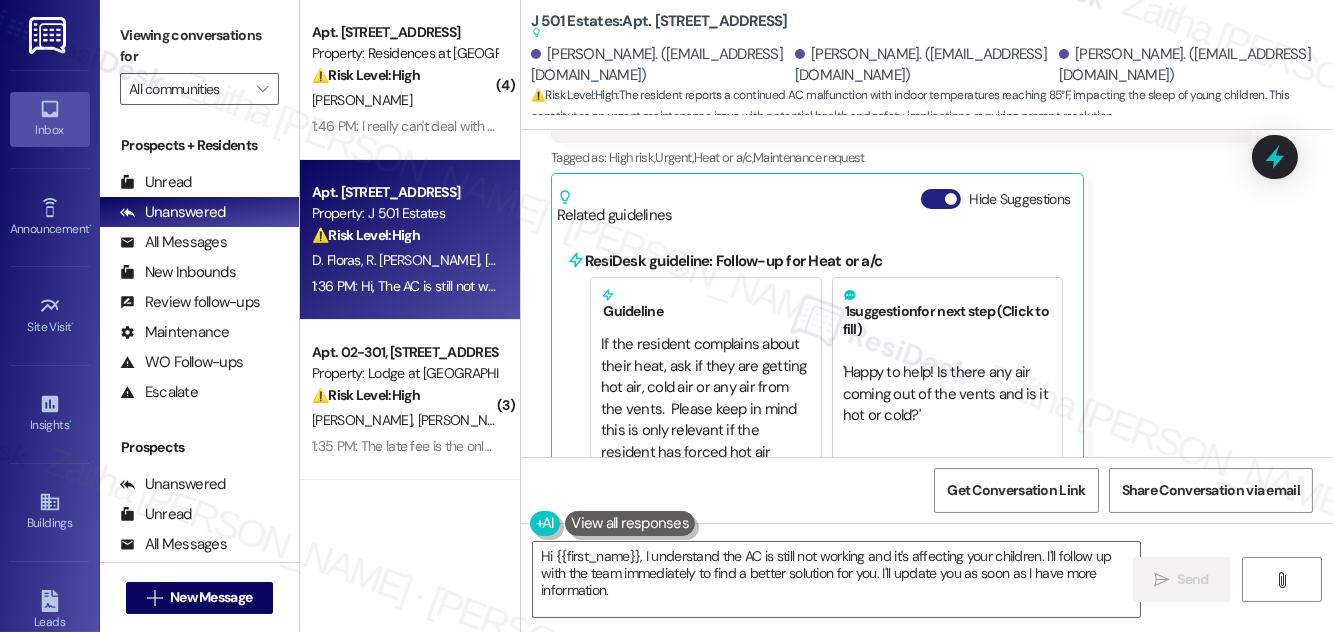 click on "Hide Suggestions" at bounding box center [941, 199] 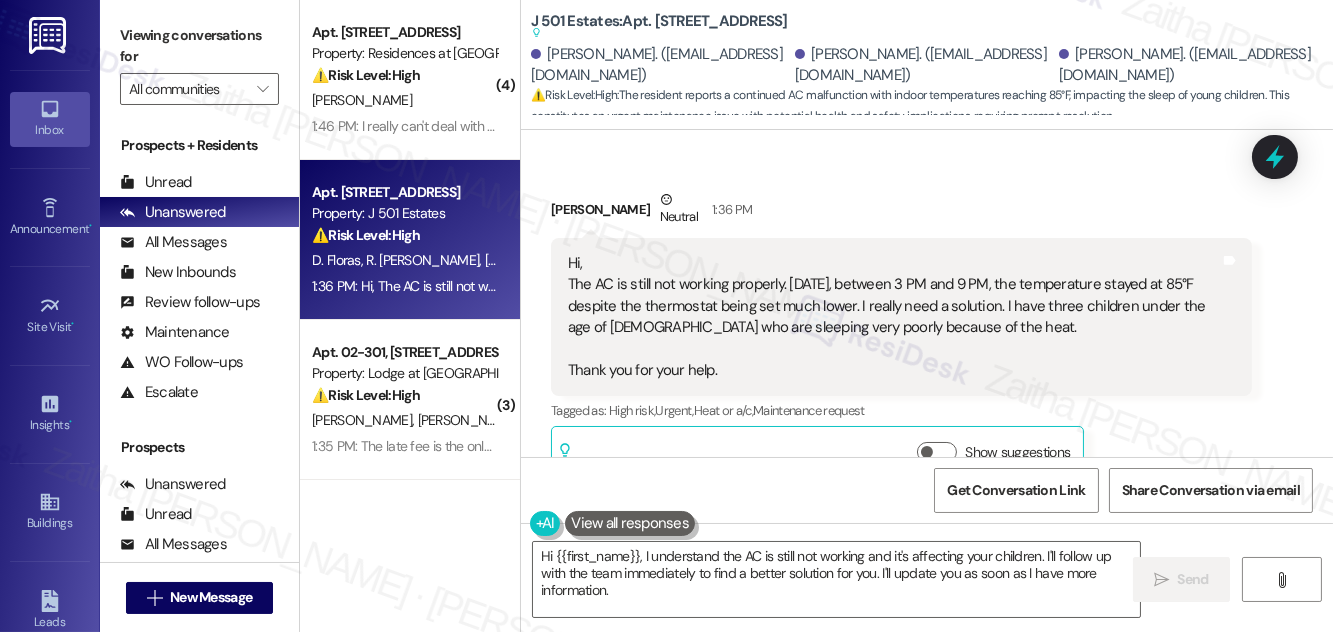 scroll, scrollTop: 8512, scrollLeft: 0, axis: vertical 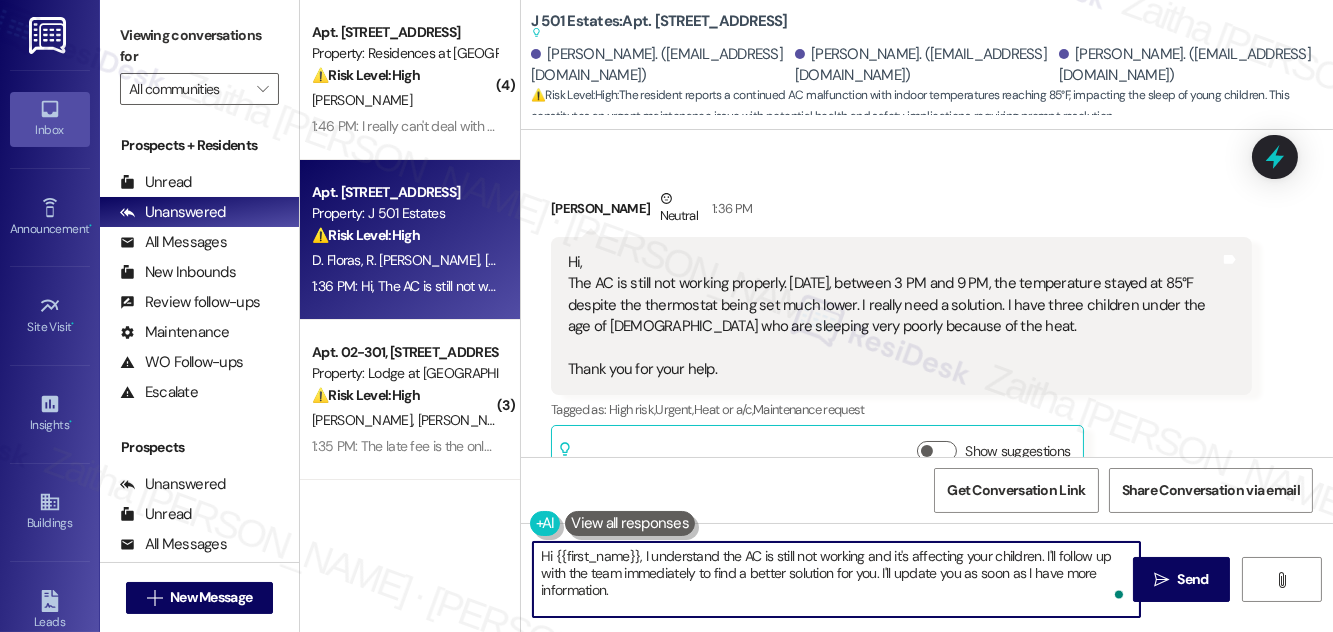 drag, startPoint x: 642, startPoint y: 550, endPoint x: 655, endPoint y: 586, distance: 38.27532 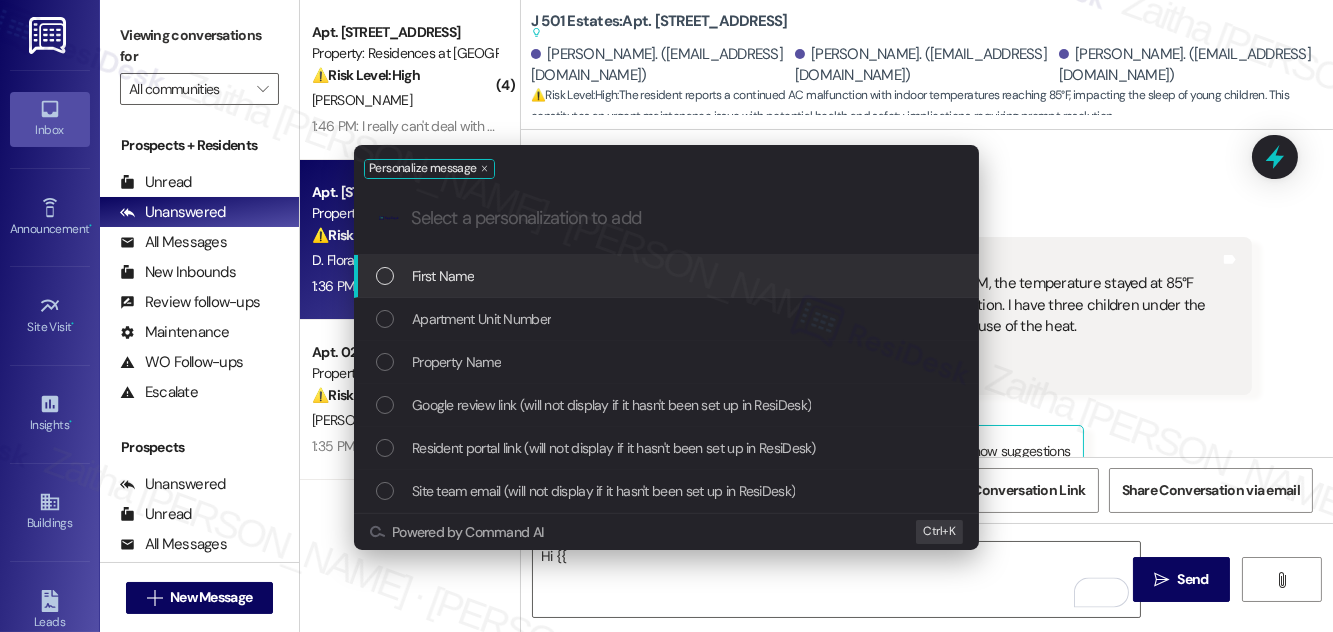 click on "Personalize message .cls-1{fill:#0a055f;}.cls-2{fill:#0cc4c4;} resideskLogoBlueOrange First Name Apartment Unit Number Property Name Google review link (will not display if it hasn't been set up in ResiDesk) Resident portal link (will not display if it hasn't been set up in ResiDesk) Site team email (will not display if it hasn't been set up in ResiDesk) Powered by Command AI Ctrl+ K" at bounding box center (666, 347) 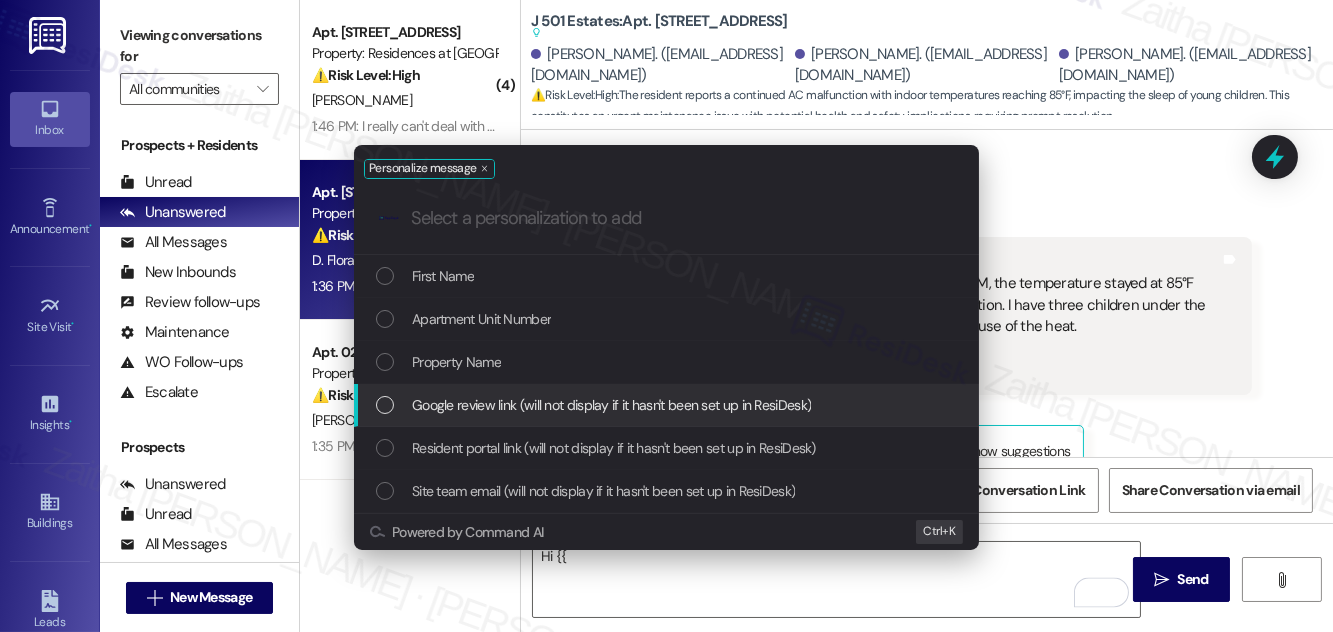 click on "Personalize message .cls-1{fill:#0a055f;}.cls-2{fill:#0cc4c4;} resideskLogoBlueOrange First Name Apartment Unit Number Property Name Google review link (will not display if it hasn't been set up in ResiDesk) Resident portal link (will not display if it hasn't been set up in ResiDesk) Site team email (will not display if it hasn't been set up in ResiDesk) Powered by Command AI Ctrl+ K" at bounding box center (666, 316) 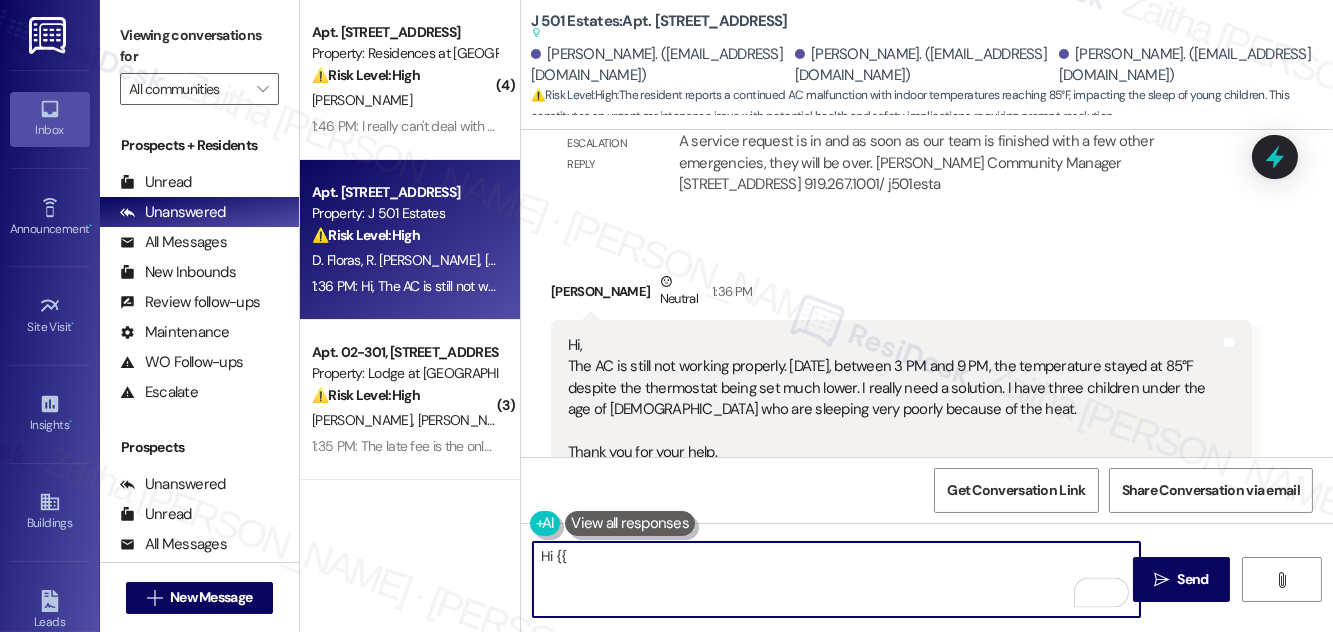 scroll, scrollTop: 8421, scrollLeft: 0, axis: vertical 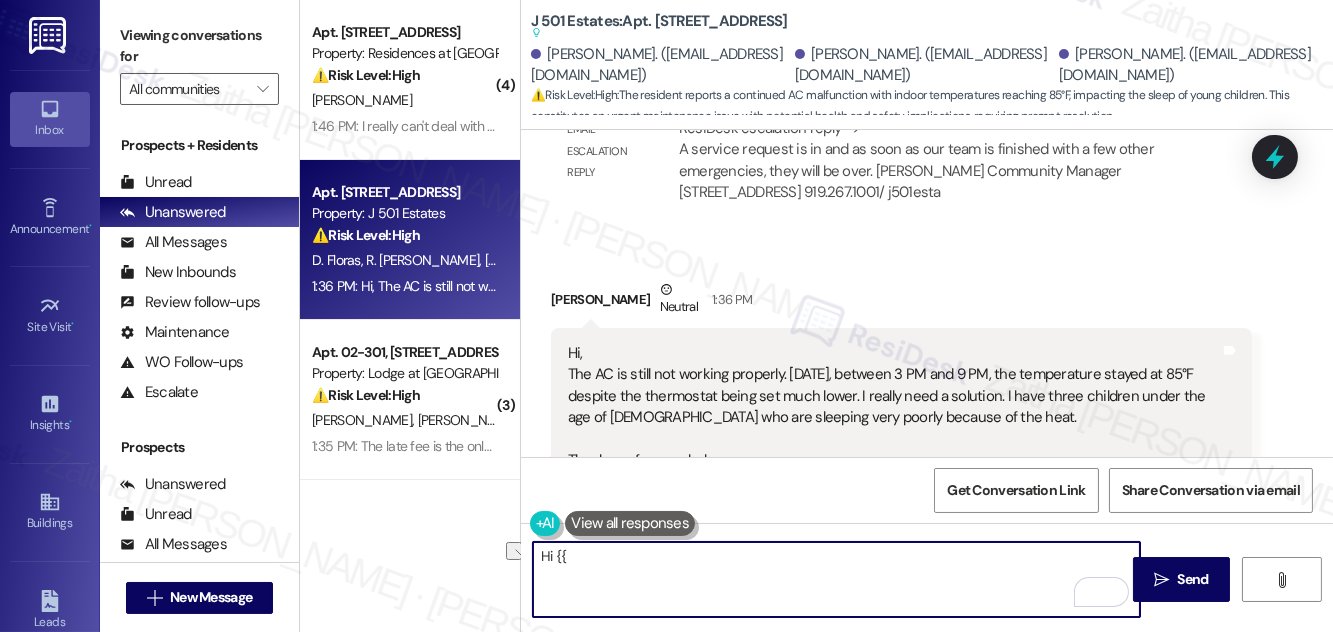 drag, startPoint x: 570, startPoint y: 556, endPoint x: 541, endPoint y: 563, distance: 29.832869 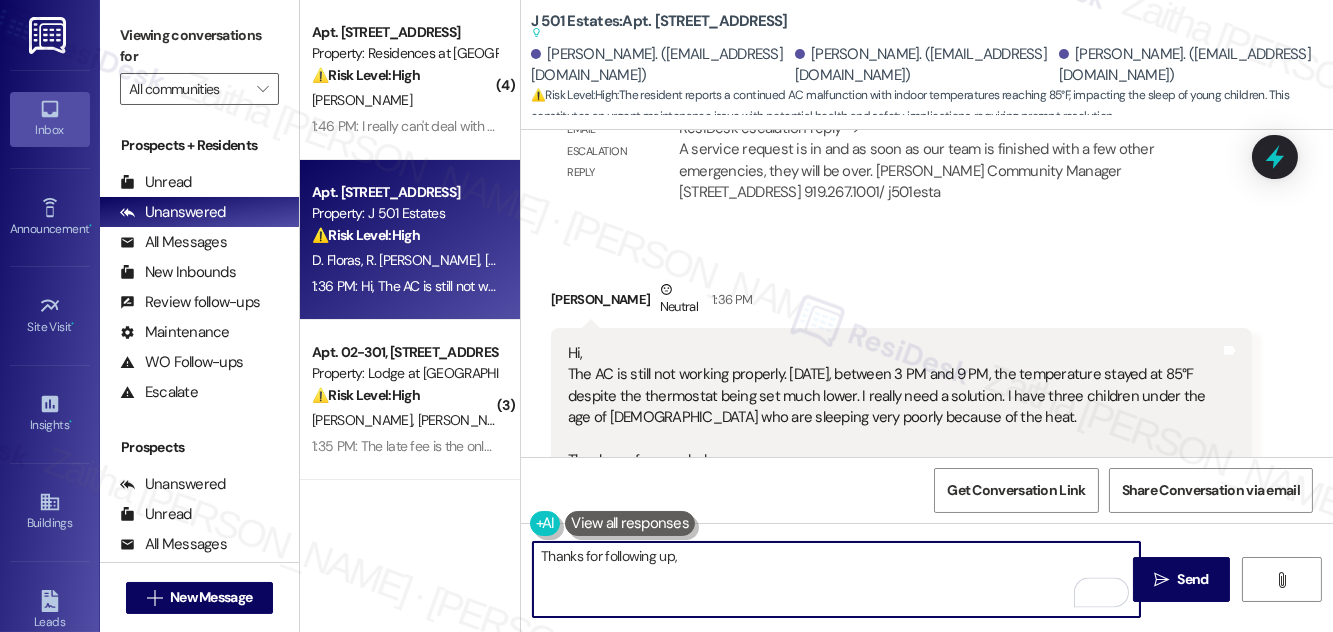 click on "Maria Zavala Guzman   Neutral 1:36 PM" at bounding box center (901, 303) 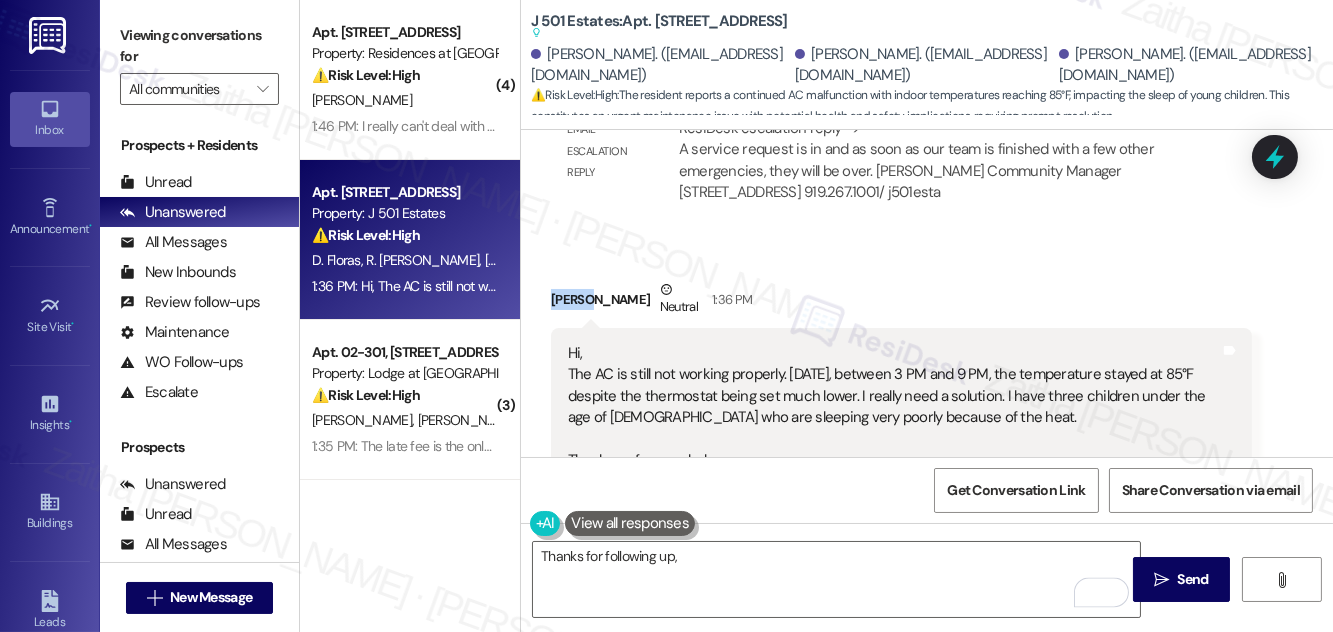 click on "Maria Zavala Guzman   Neutral 1:36 PM" at bounding box center [901, 303] 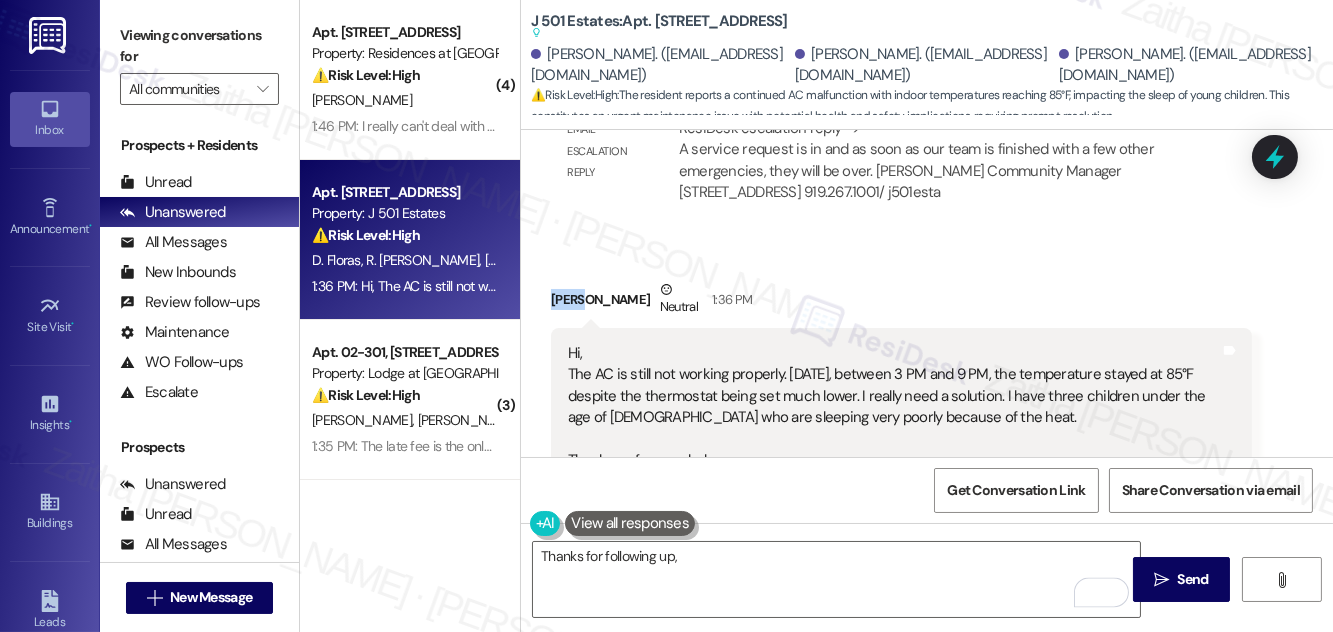 copy on "Maria" 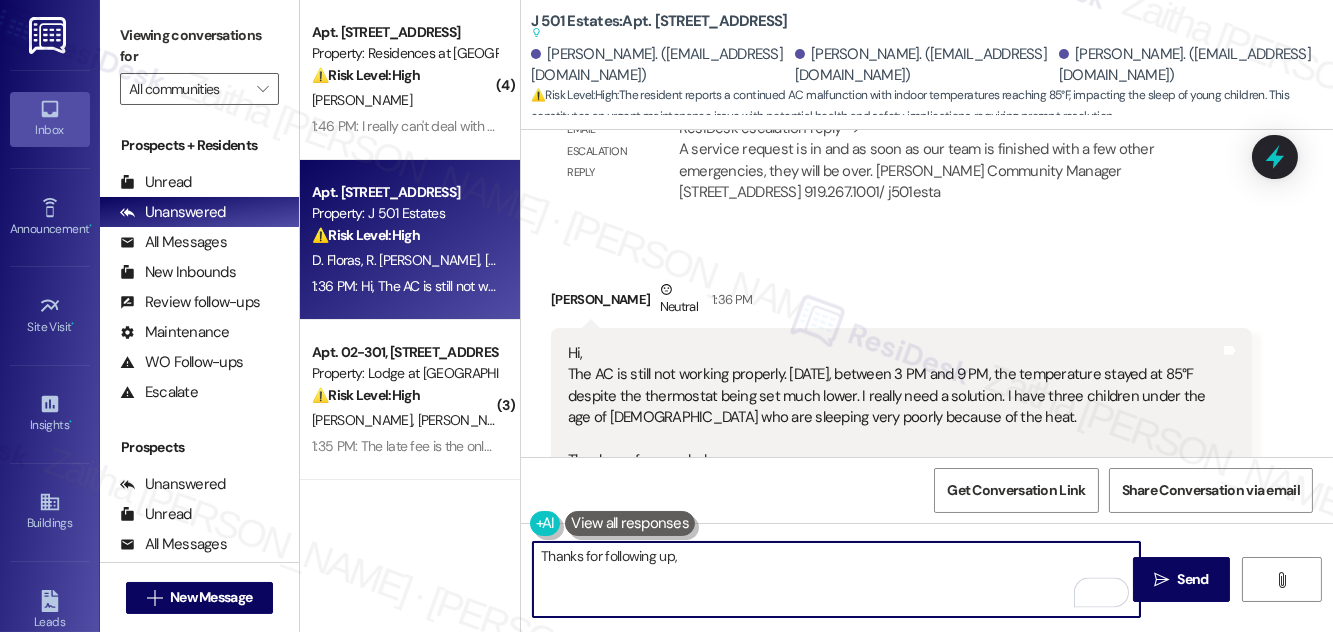 click on "Thanks for following up," at bounding box center (836, 579) 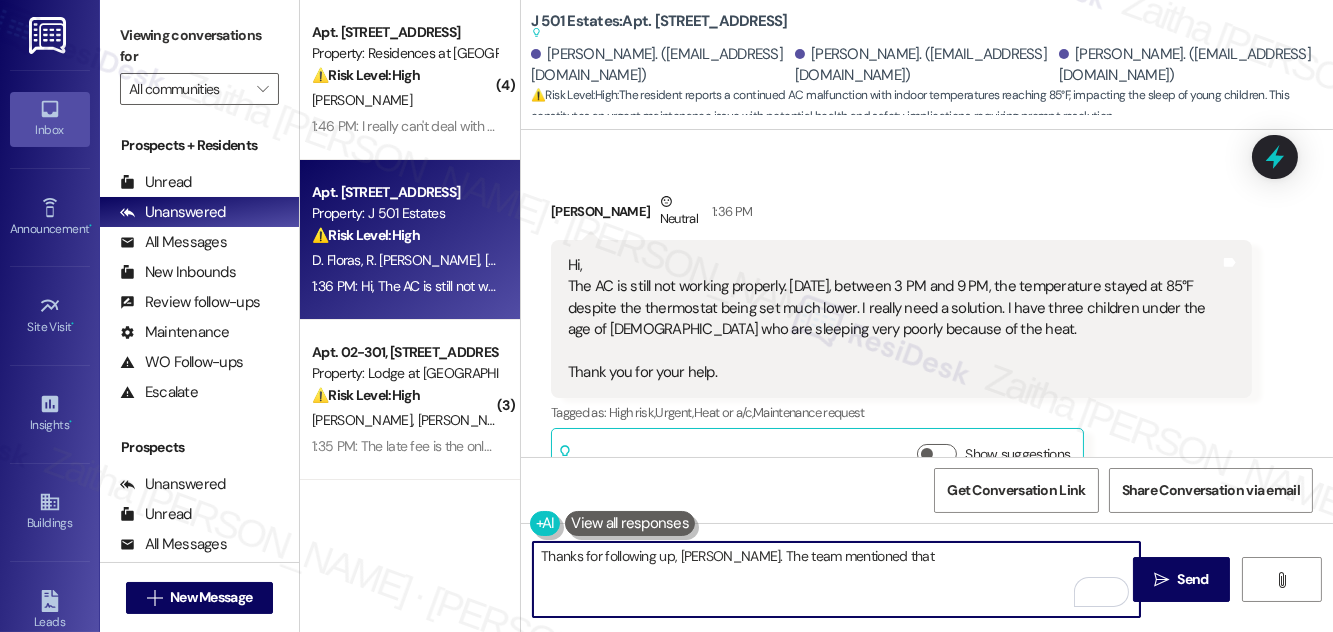scroll, scrollTop: 8512, scrollLeft: 0, axis: vertical 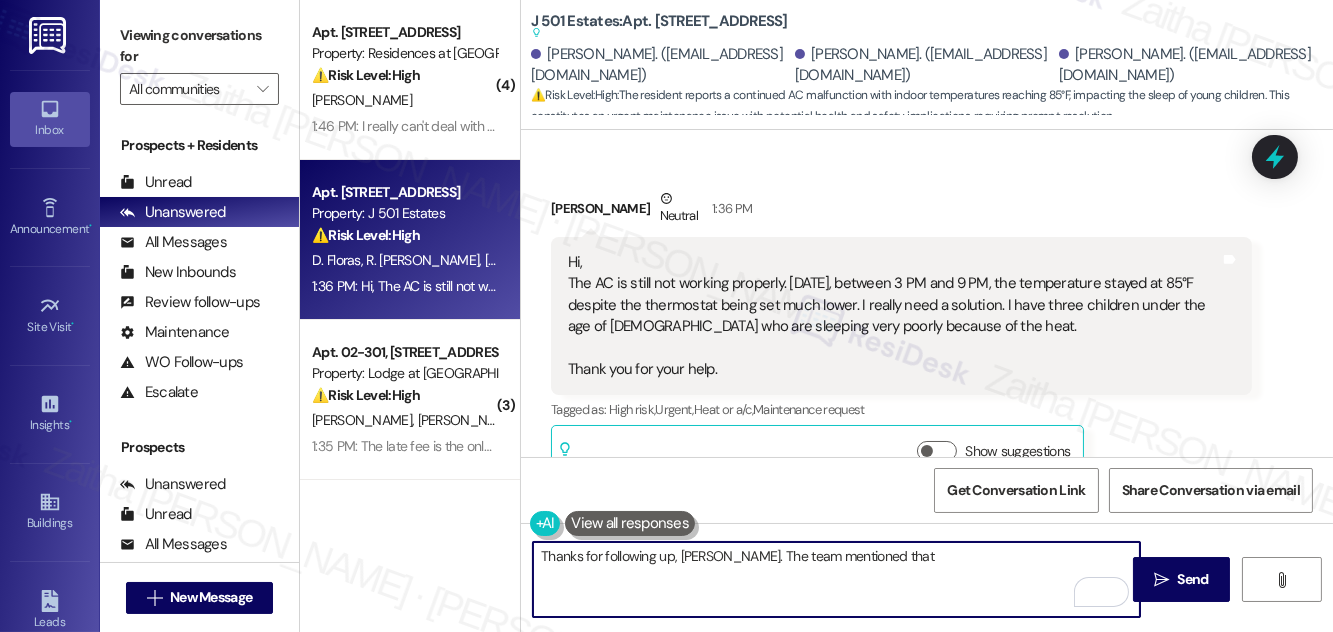 click on "Thanks for following up, Maria. The team mentioned that" at bounding box center (836, 579) 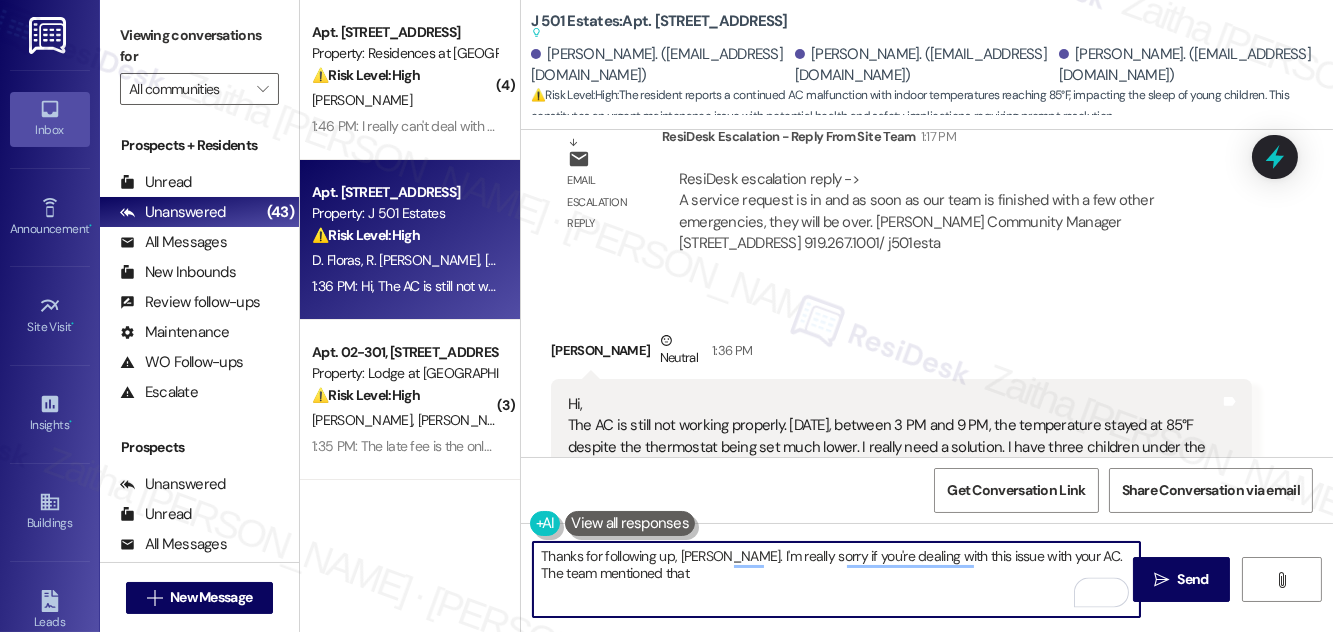 scroll, scrollTop: 8330, scrollLeft: 0, axis: vertical 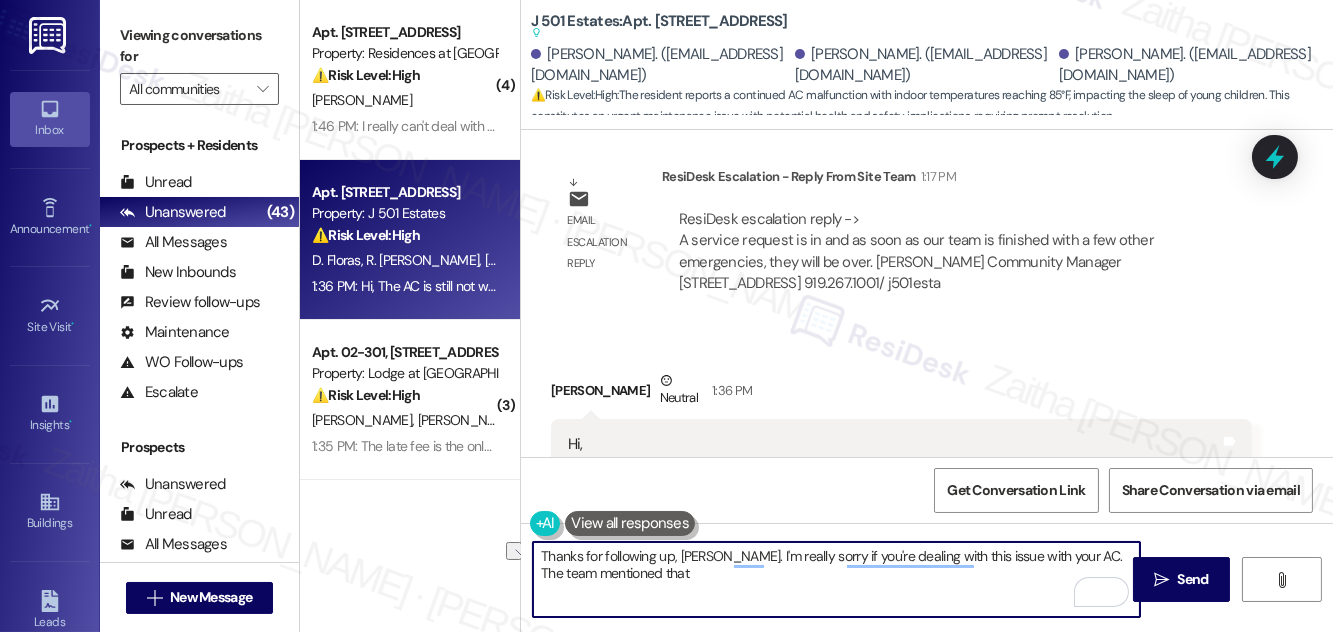 paste on "truly sorry if you're experiencing issues" 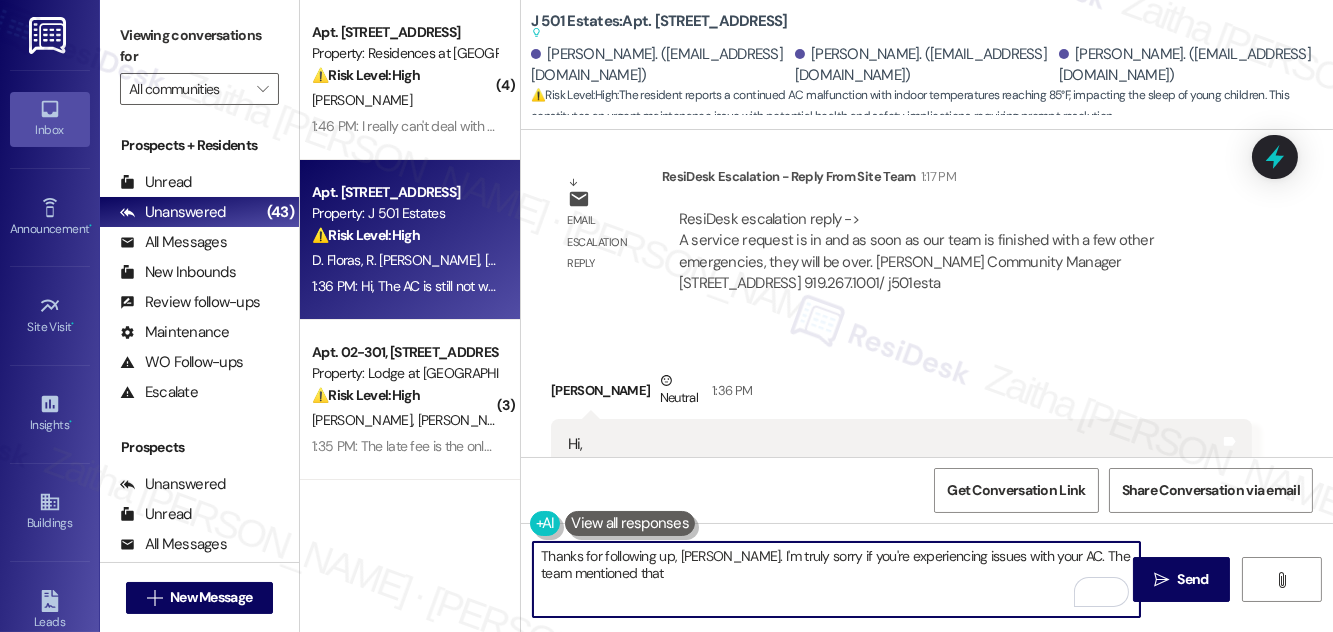 click on "Thanks for following up, Maria. I'm truly sorry if you're experiencing issues with your AC. The team mentioned that" at bounding box center [836, 579] 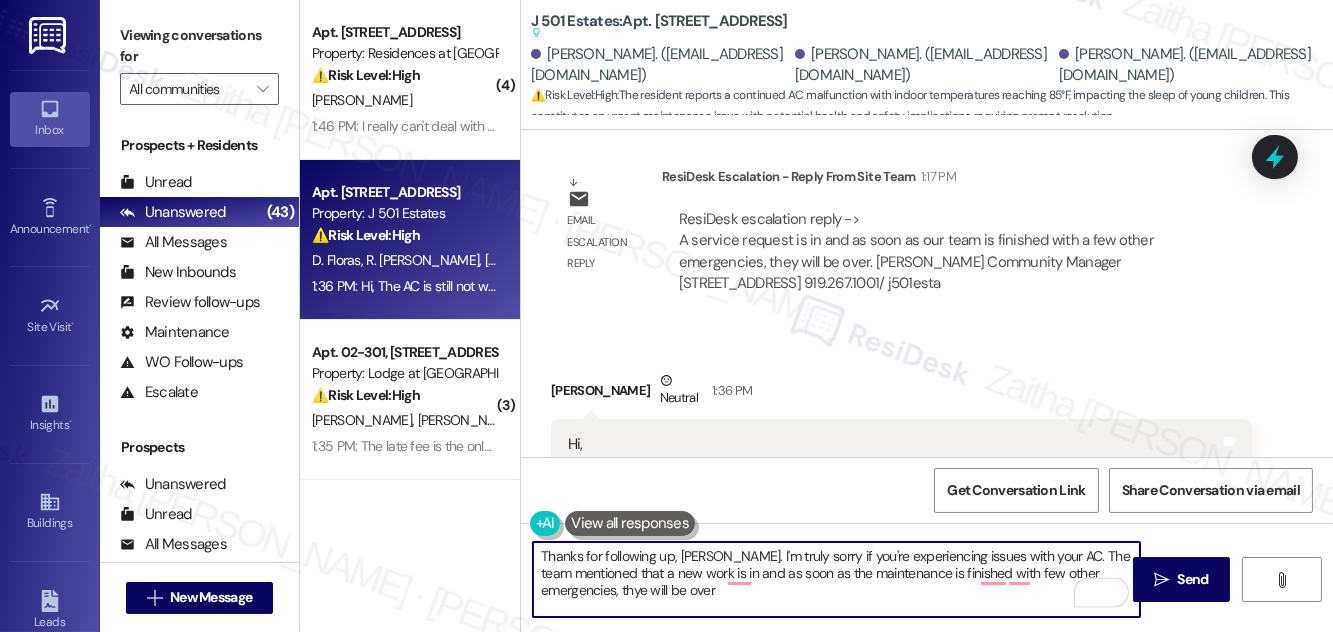 type on "Thanks for following up, Maria. I'm truly sorry if you're experiencing issues with your AC. The team mentioned that a new work is in and as soon as the maintenance is finished with few other emergencies, thye will be over." 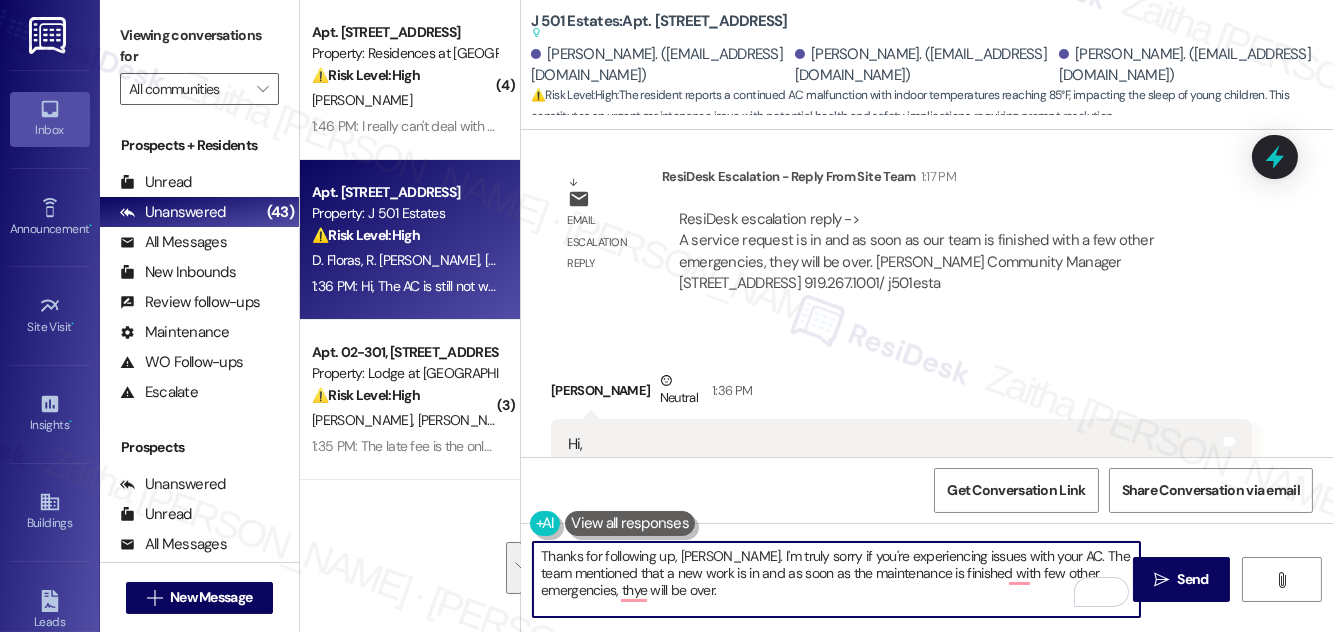 drag, startPoint x: 540, startPoint y: 553, endPoint x: 739, endPoint y: 596, distance: 203.59273 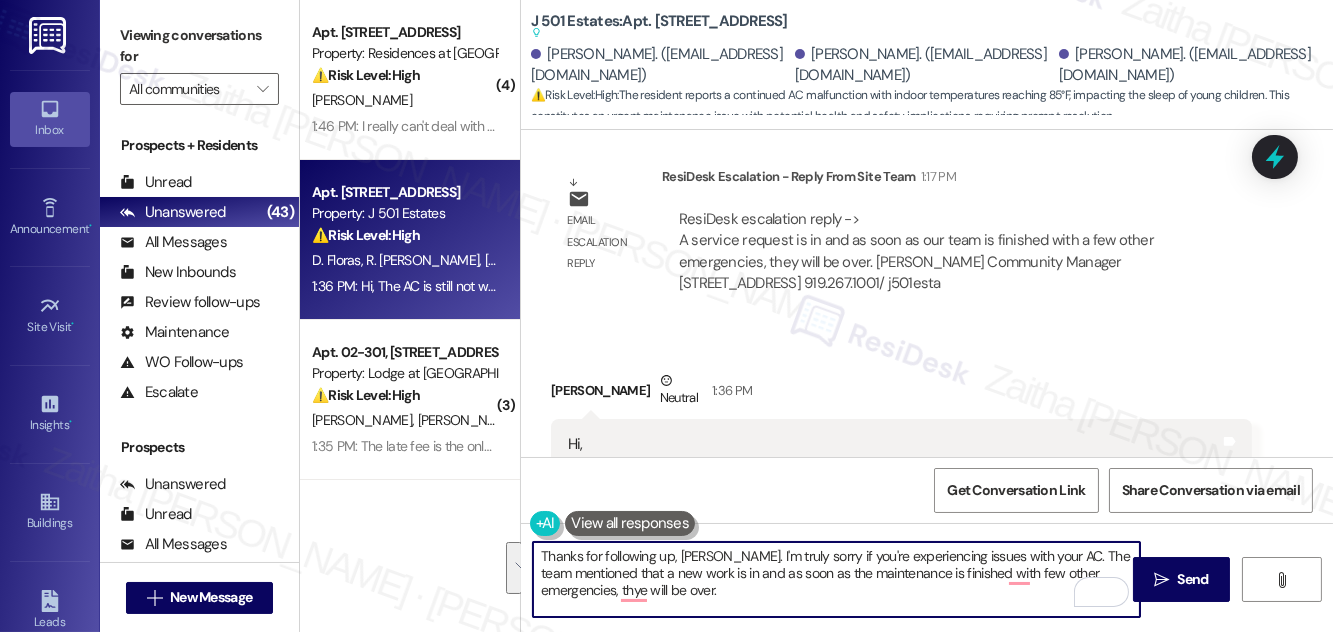 click on "Thanks for following up, Maria. I'm truly sorry if you're experiencing issues with your AC. The team mentioned that a new work is in and as soon as the maintenance is finished with few other emergencies, thye will be over." at bounding box center (836, 579) 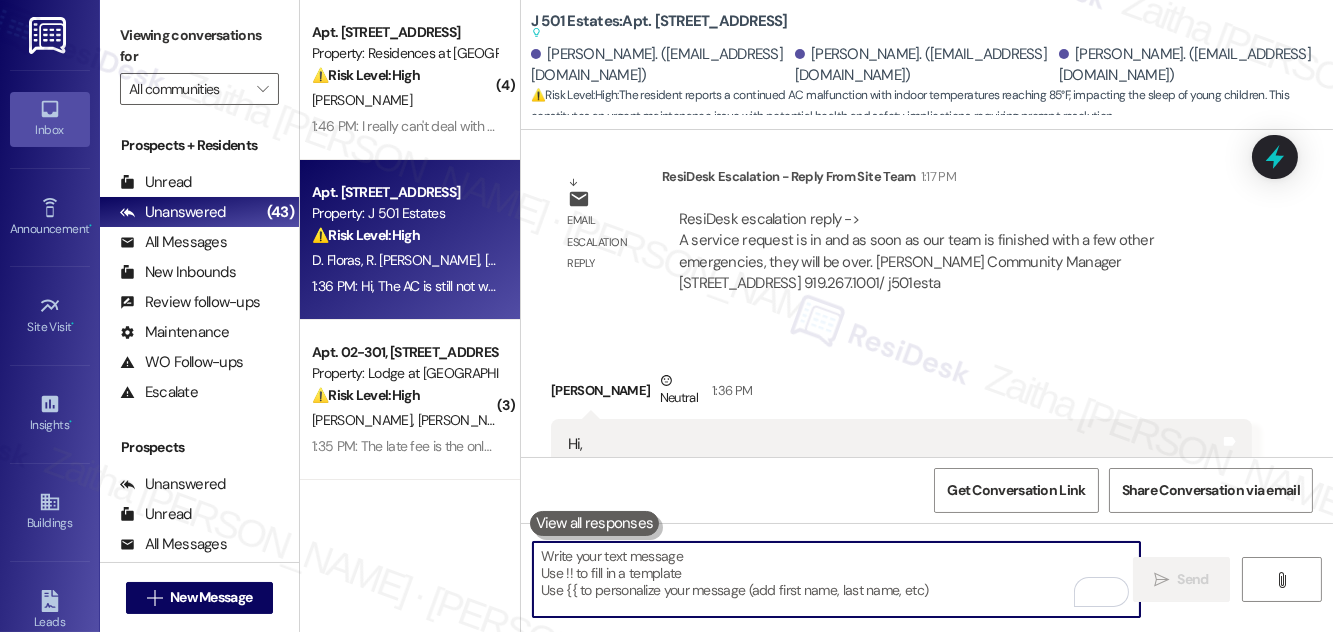 paste on "Thanks for following up, Maria. I’m truly sorry you’re experiencing issues with your AC. The team let me know that a new work order has been submitted, and as soon as they finish addressing a few other emergency requests, they’ll head your way." 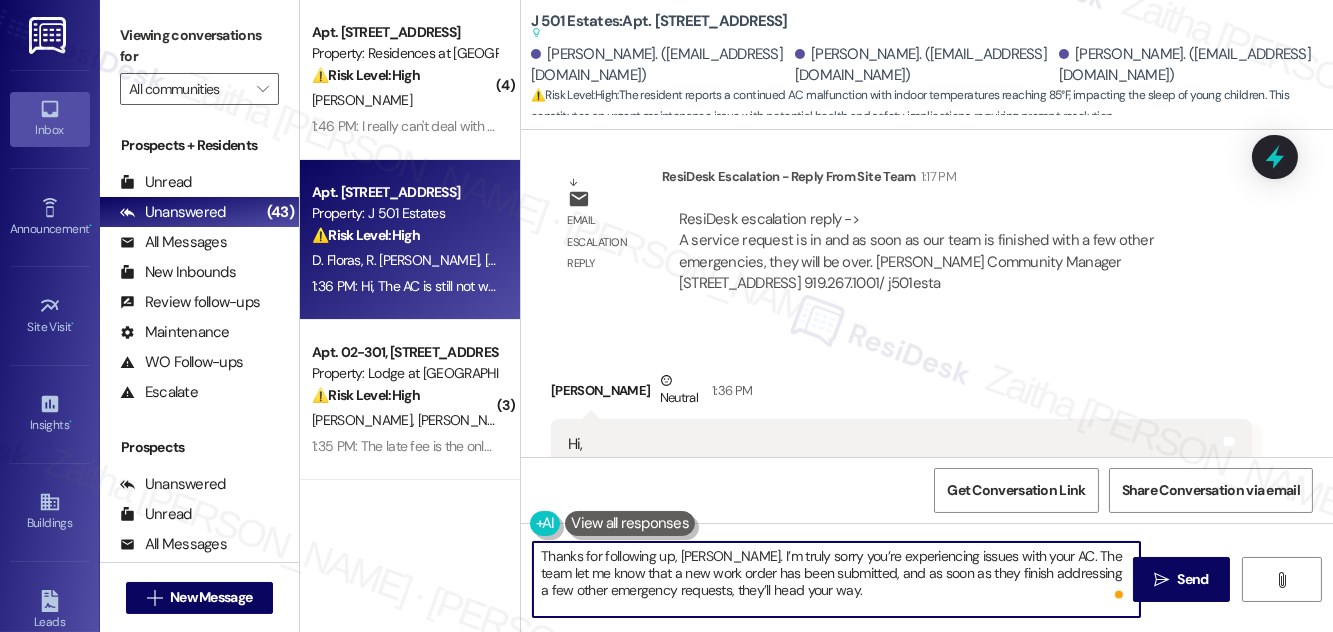 click on "Thanks for following up, Maria. I’m truly sorry you’re experiencing issues with your AC. The team let me know that a new work order has been submitted, and as soon as they finish addressing a few other emergency requests, they’ll head your way." at bounding box center (836, 579) 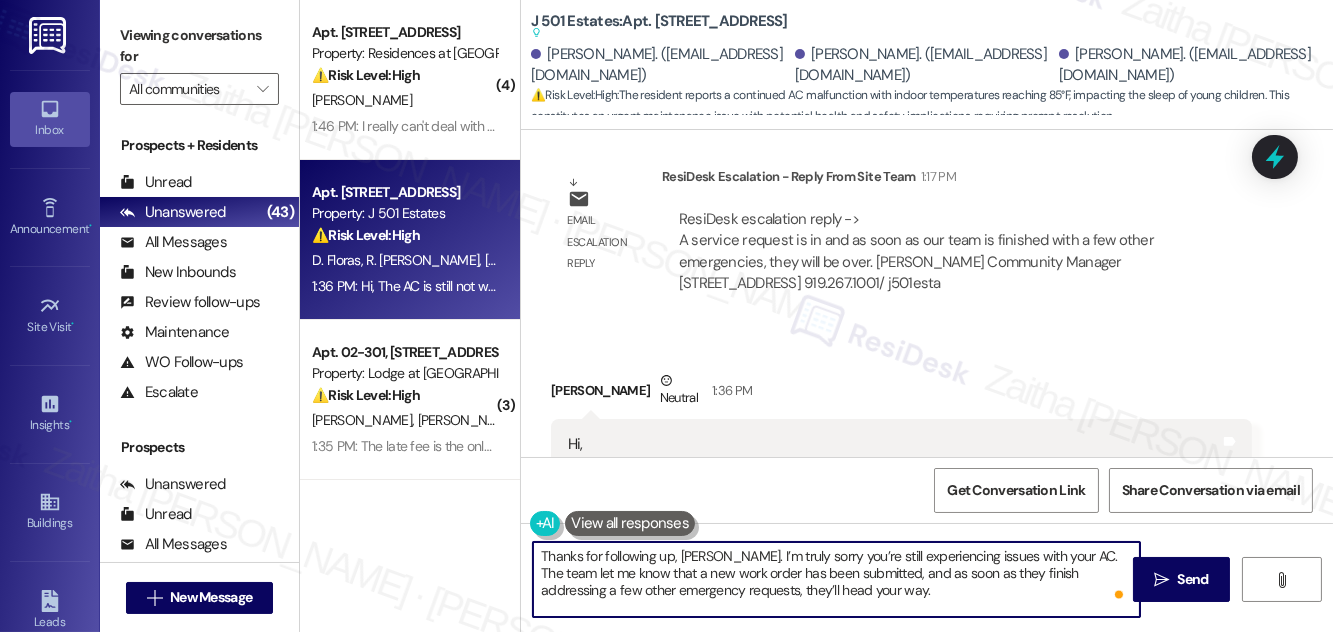 scroll, scrollTop: 8512, scrollLeft: 0, axis: vertical 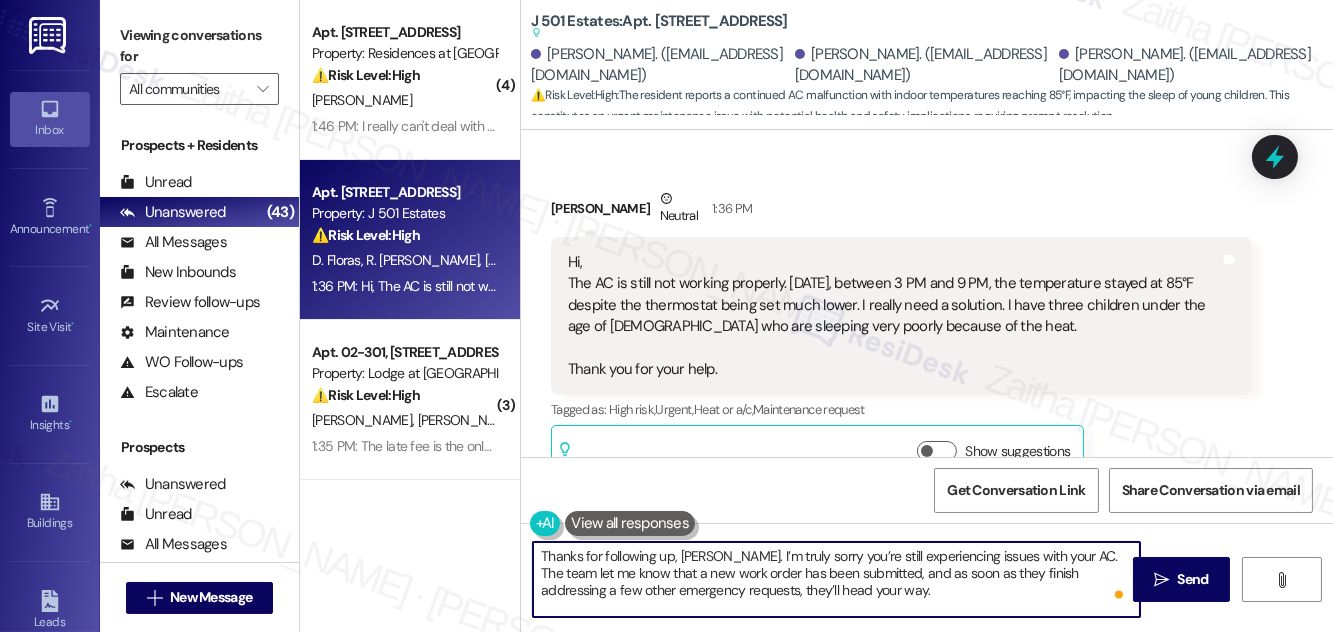 click on "Thanks for following up, Maria. I’m truly sorry you’re still experiencing issues with your AC. The team let me know that a new work order has been submitted, and as soon as they finish addressing a few other emergency requests, they’ll head your way." at bounding box center [836, 579] 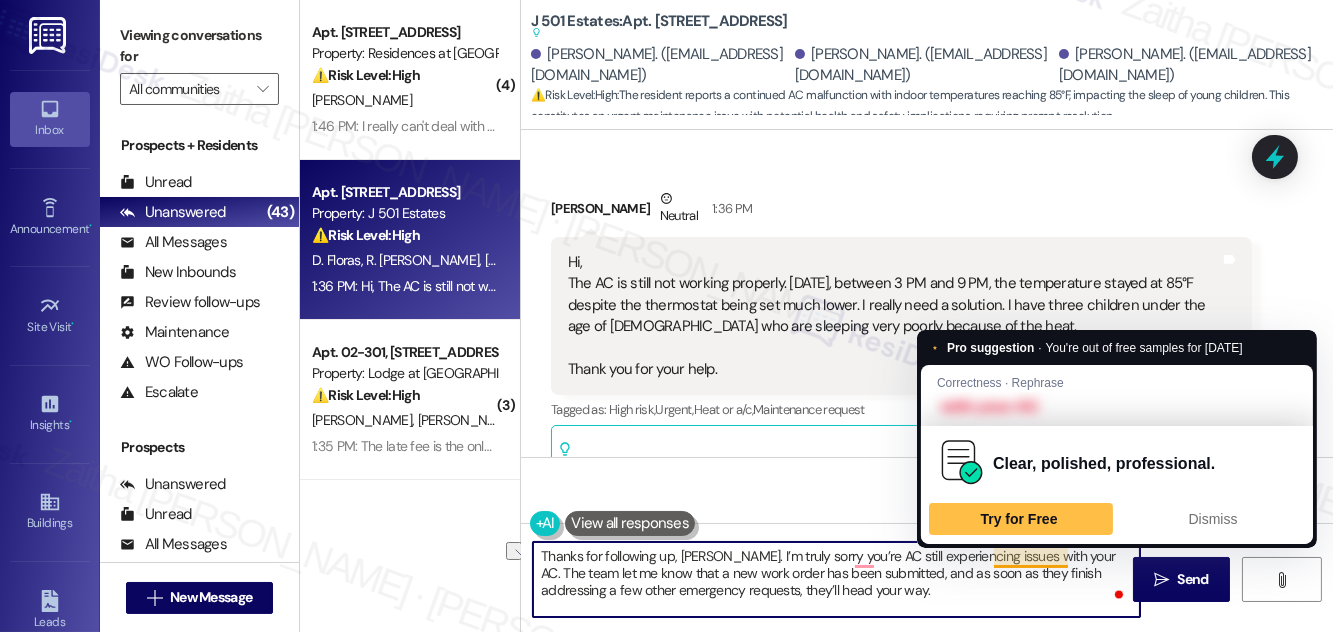 drag, startPoint x: 875, startPoint y: 557, endPoint x: 1061, endPoint y: 555, distance: 186.01076 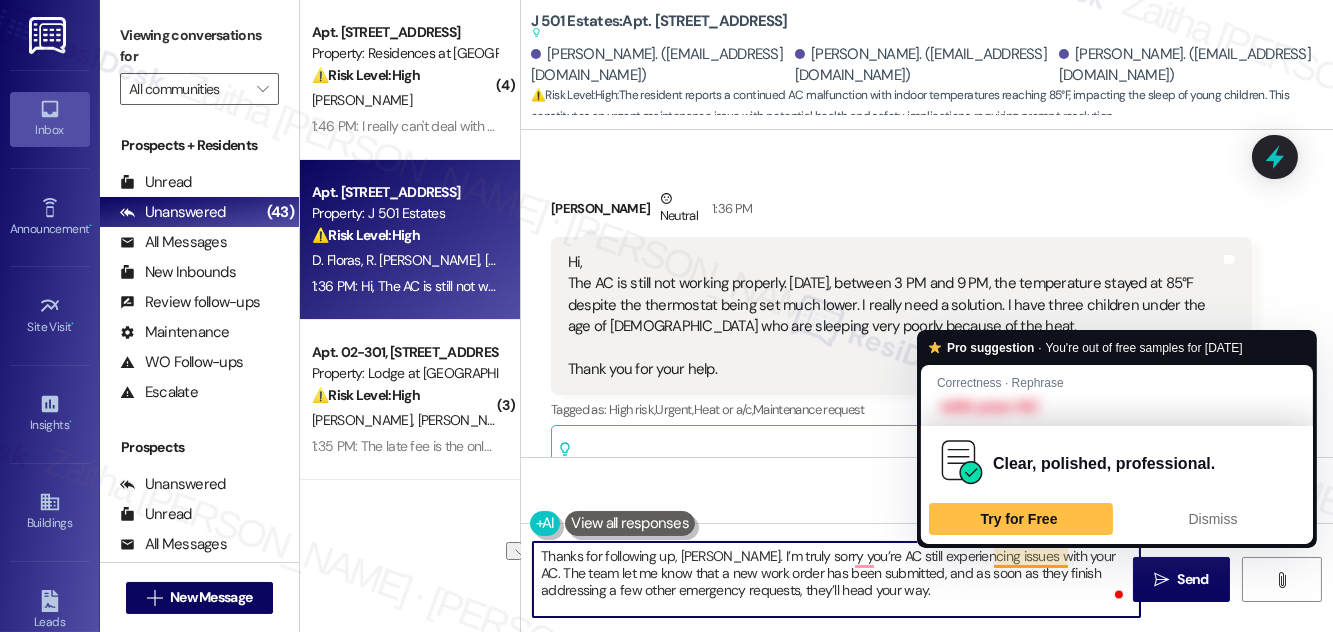 click on "Thanks for following up, Maria. I’m truly sorry you’re AC still experiencing issues with your AC. The team let me know that a new work order has been submitted, and as soon as they finish addressing a few other emergency requests, they’ll head your way." at bounding box center [836, 579] 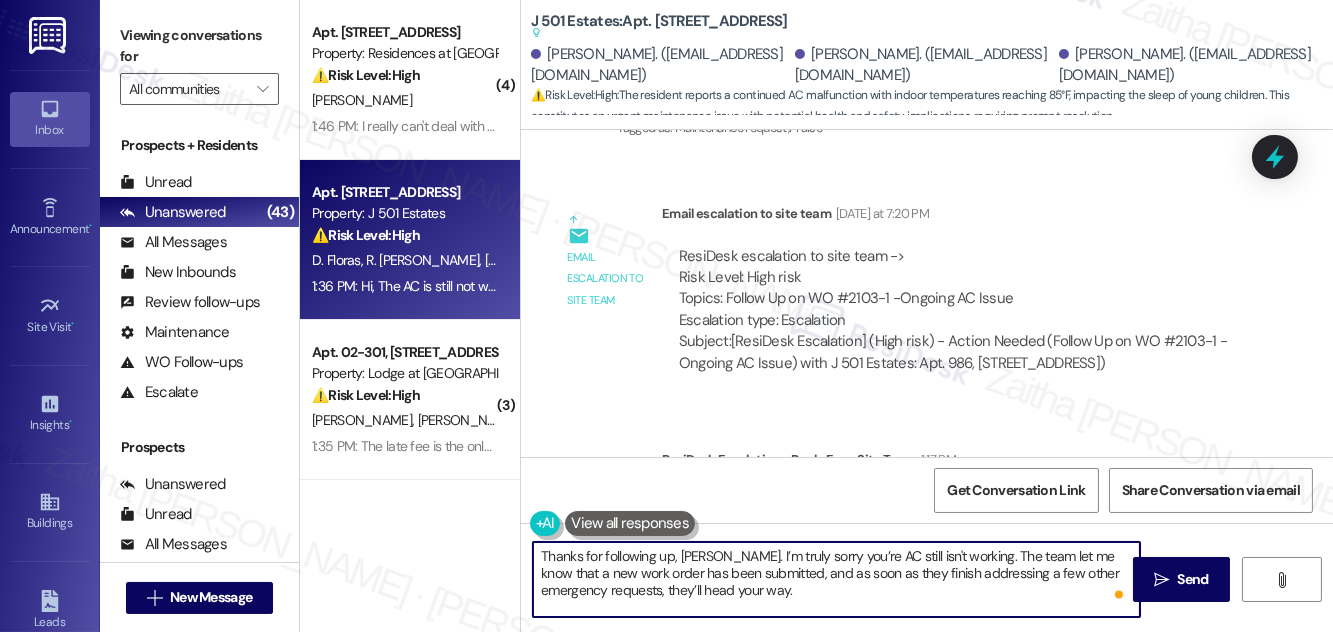 scroll, scrollTop: 8057, scrollLeft: 0, axis: vertical 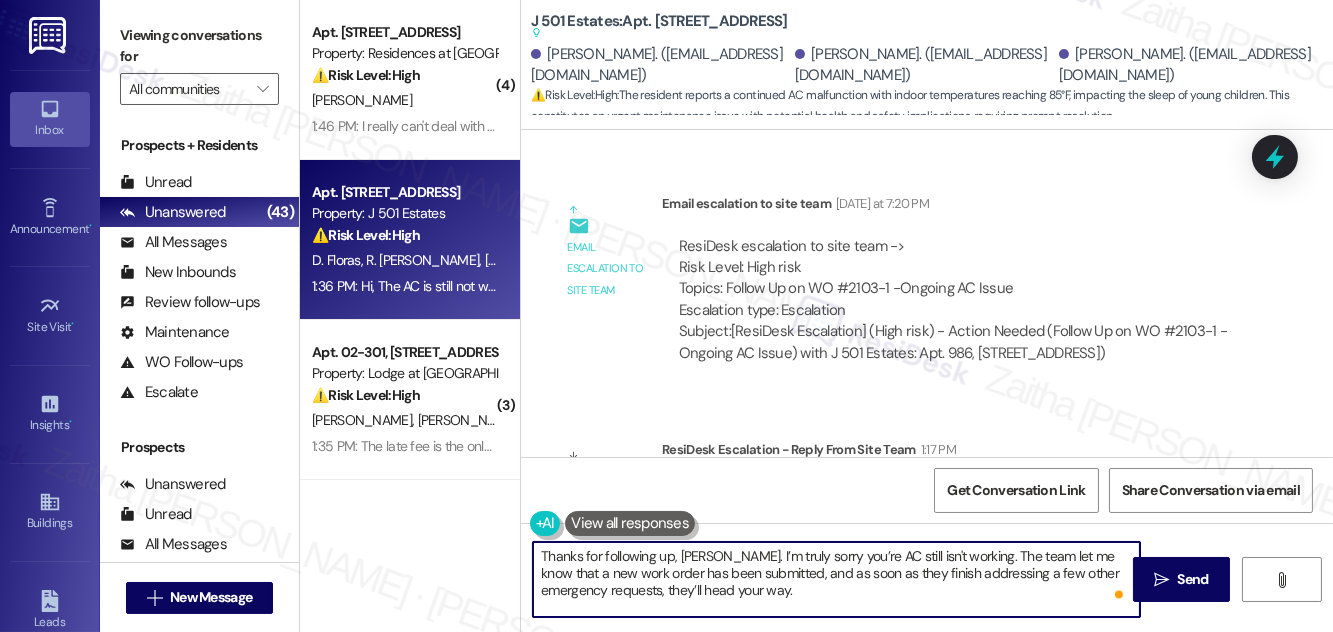 click on "Thanks for following up, Maria. I’m truly sorry you’re AC still isn't working. The team let me know that a new work order has been submitted, and as soon as they finish addressing a few other emergency requests, they’ll head your way." at bounding box center (836, 579) 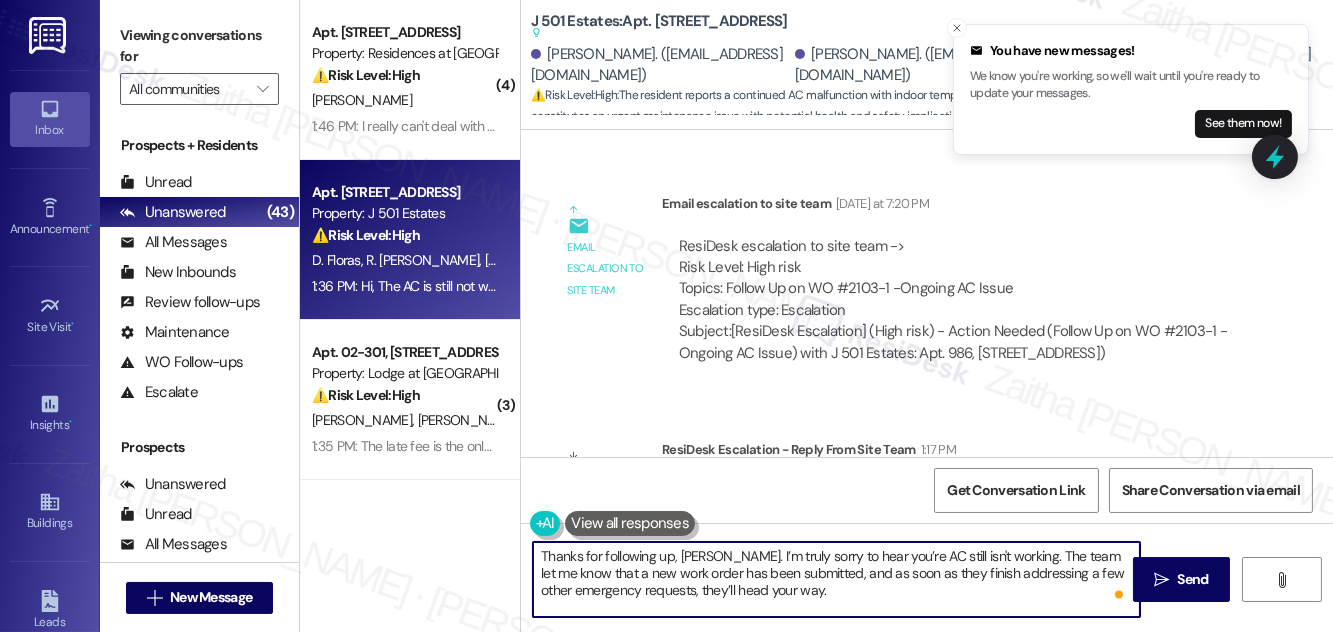 click on "Thanks for following up, Maria. I’m truly sorry to hear you’re AC still isn't working. The team let me know that a new work order has been submitted, and as soon as they finish addressing a few other emergency requests, they’ll head your way." at bounding box center (836, 579) 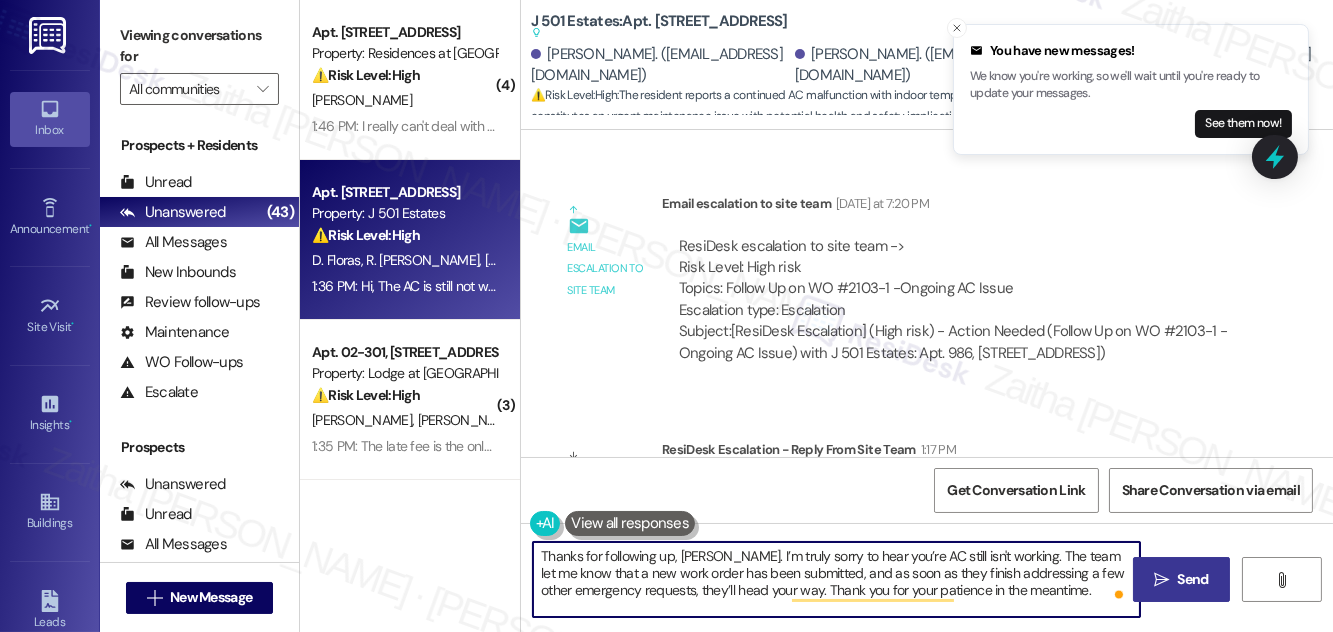 type on "Thanks for following up, Maria. I’m truly sorry to hear you’re AC still isn't working. The team let me know that a new work order has been submitted, and as soon as they finish addressing a few other emergency requests, they’ll head your way. Thank you for your patience in the meantime." 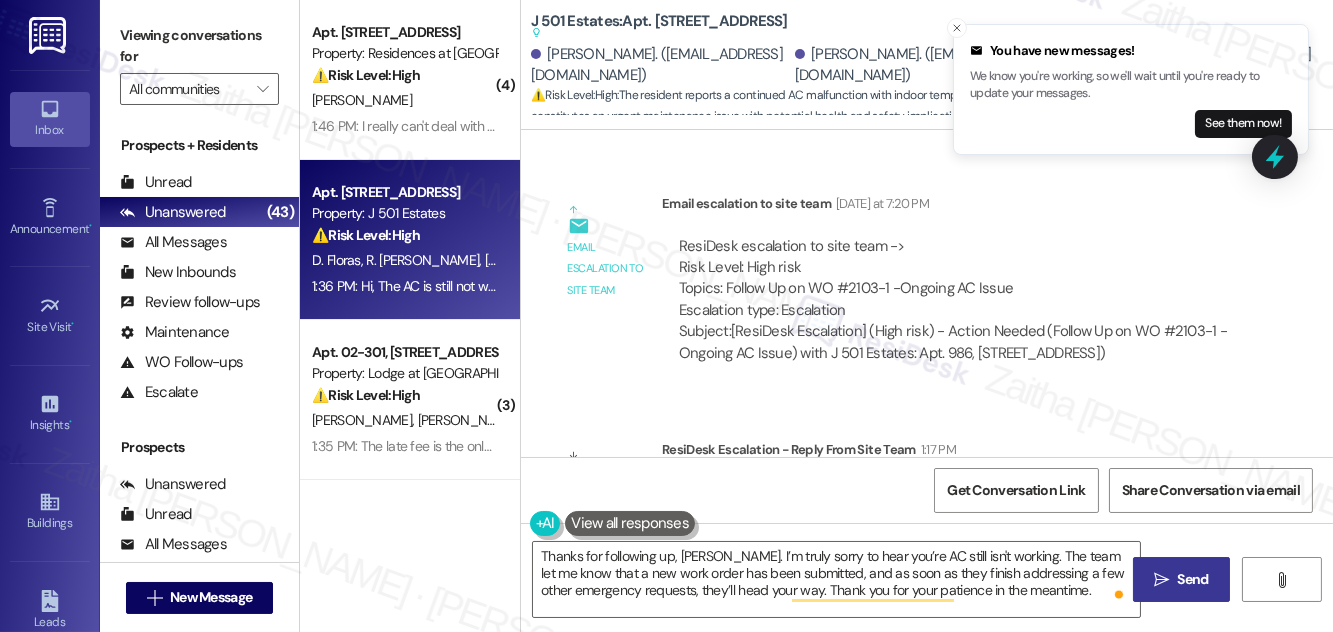 click on "Send" at bounding box center (1193, 579) 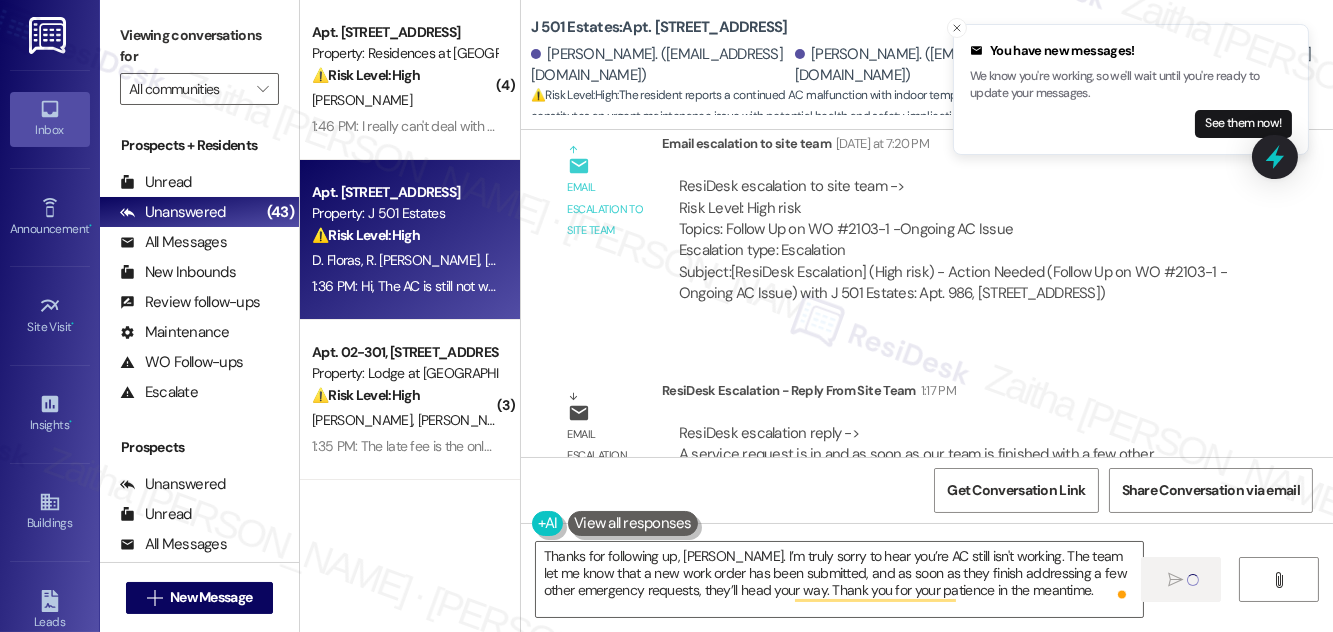 type 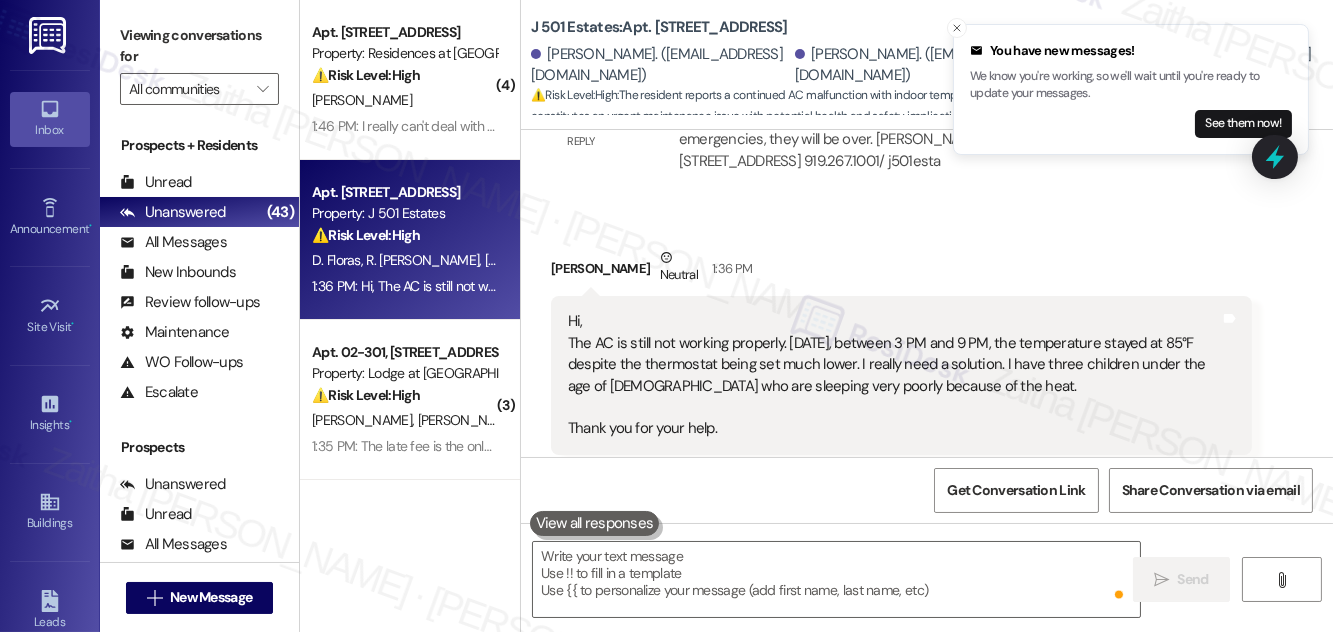 scroll, scrollTop: 8576, scrollLeft: 0, axis: vertical 